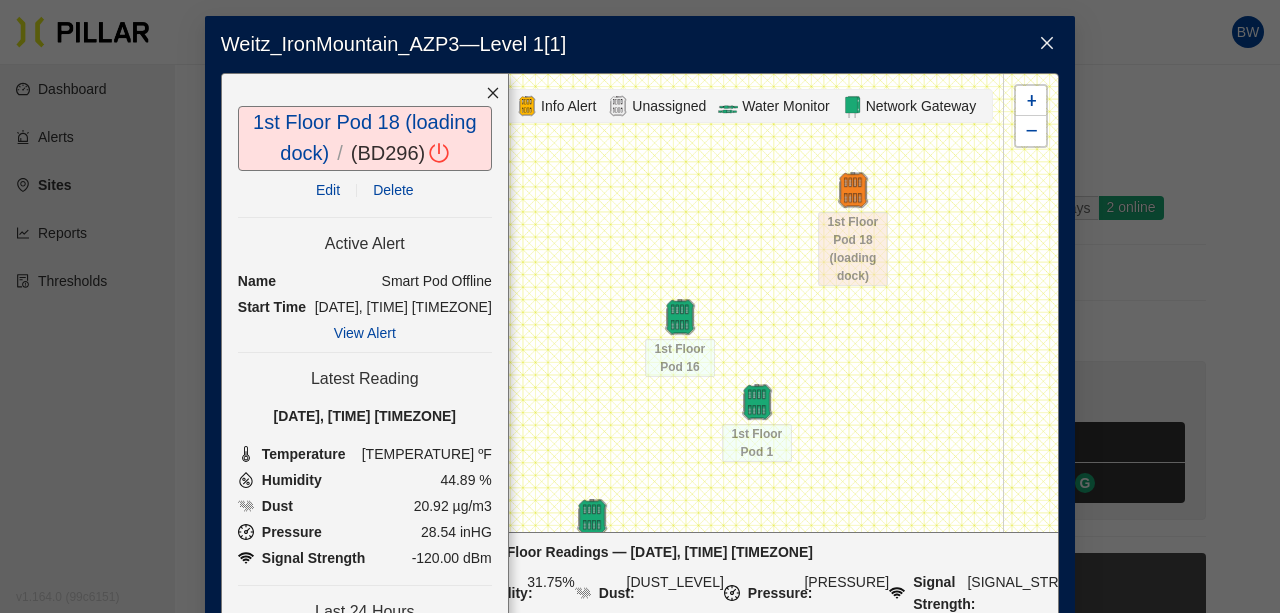 scroll, scrollTop: 222, scrollLeft: 0, axis: vertical 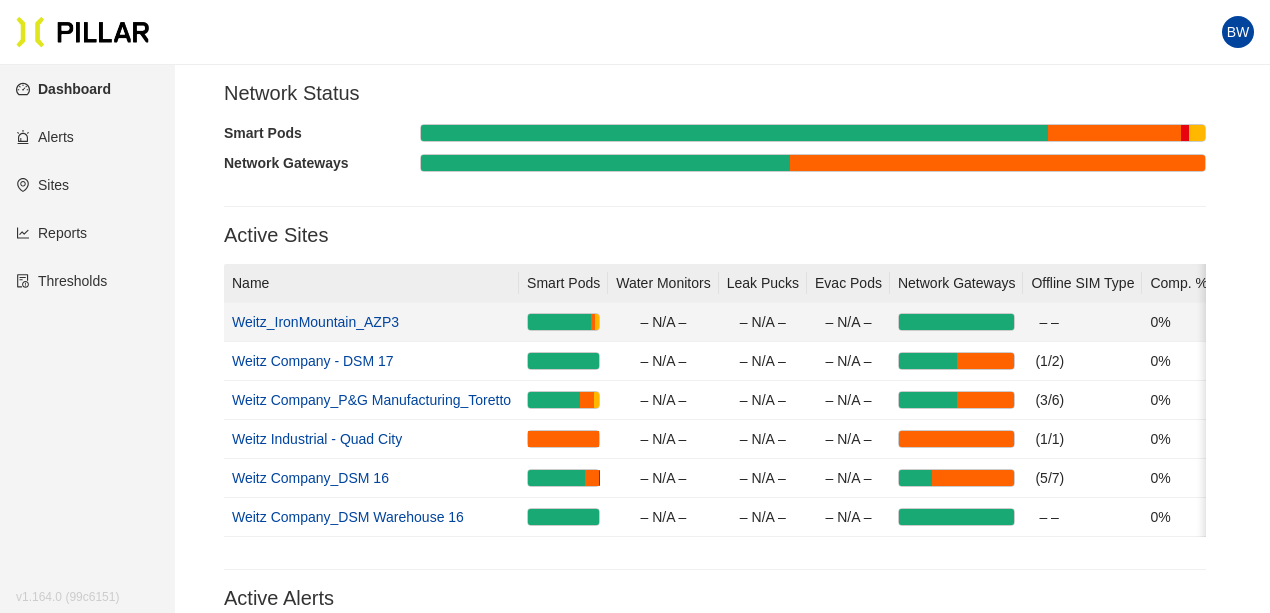 click on "Weitz_IronMountain_AZP3" at bounding box center (315, 322) 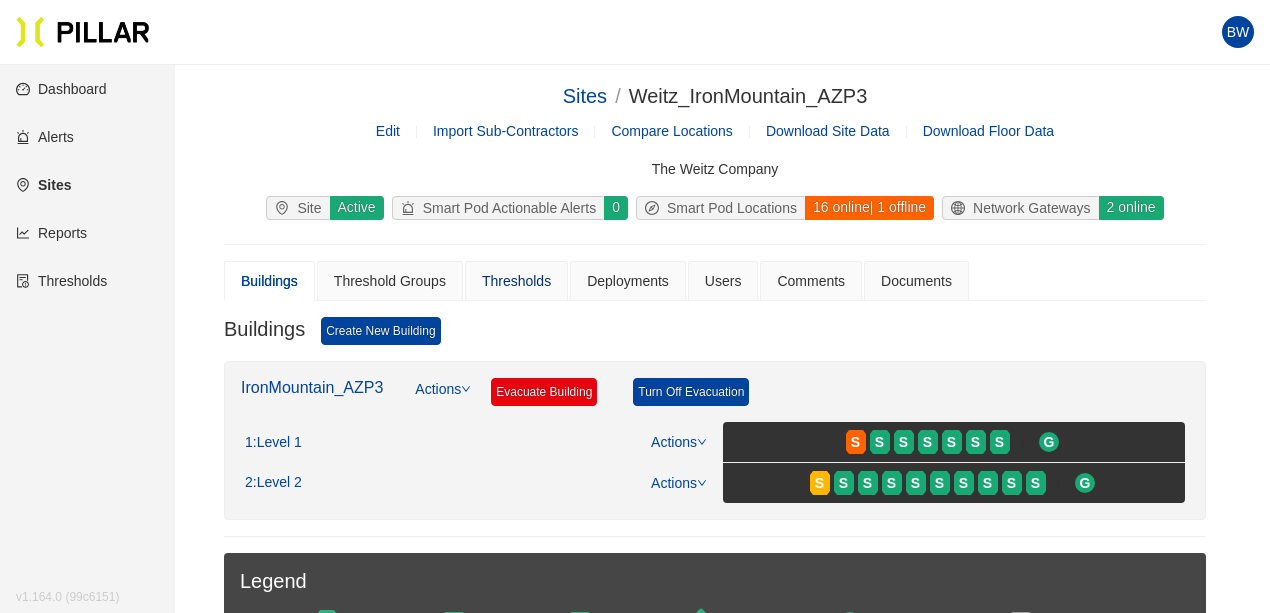 click on "Thresholds" at bounding box center (516, 281) 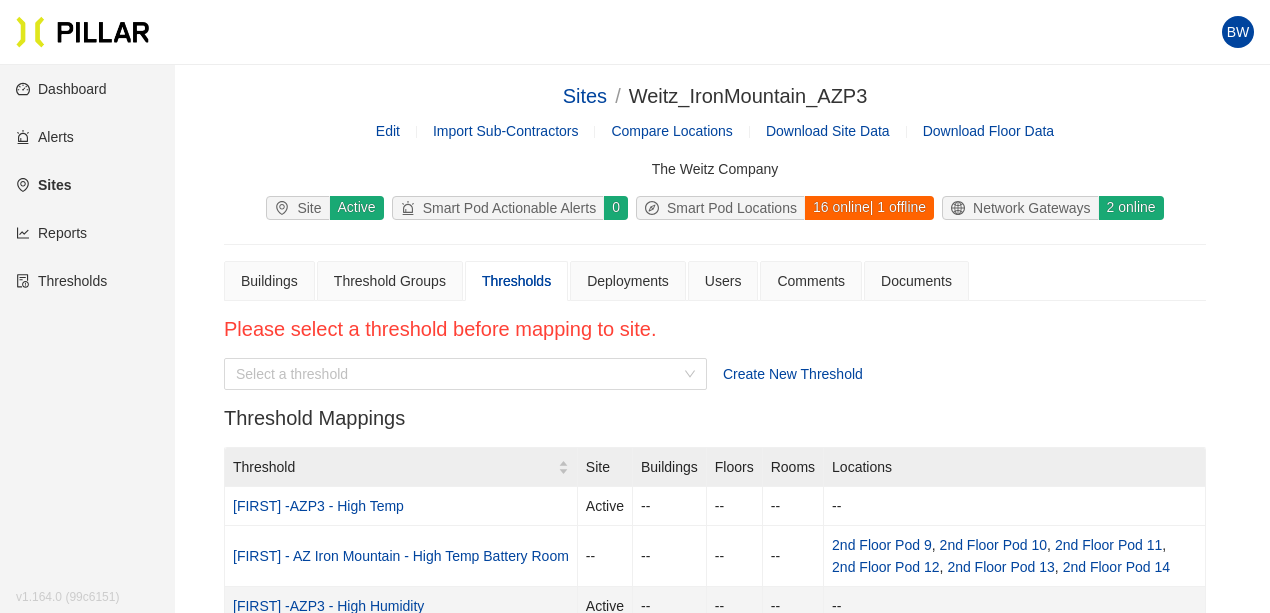 scroll, scrollTop: 222, scrollLeft: 0, axis: vertical 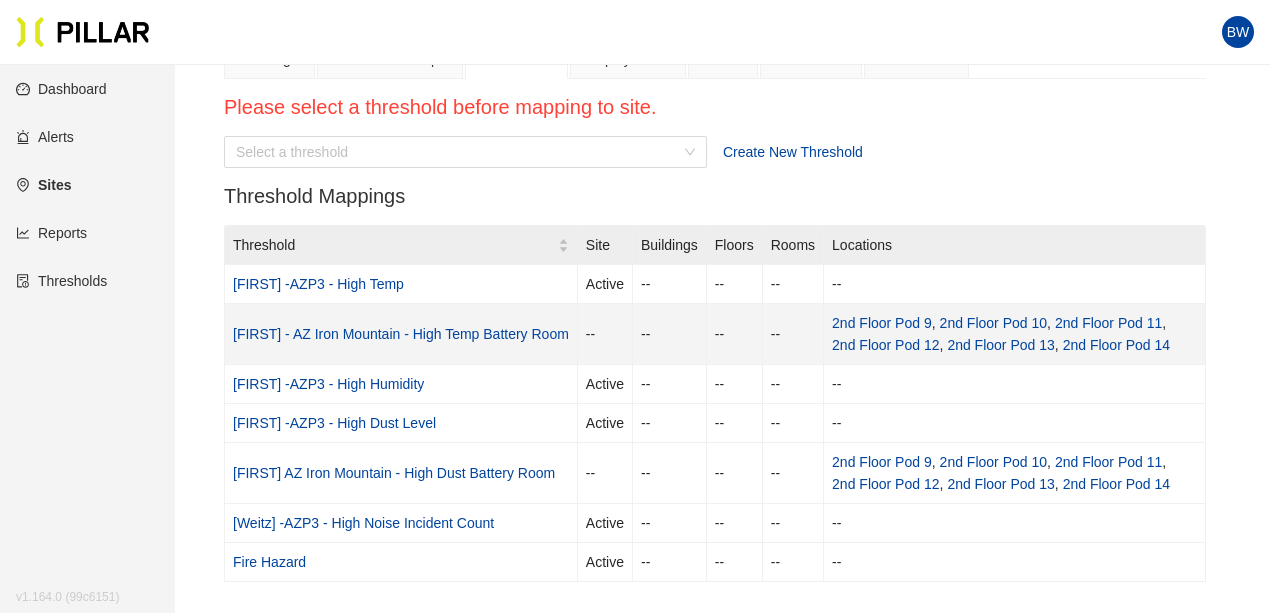 click on "[FIRST] - AZ Iron Mountain - High Temp Battery Room" at bounding box center [401, 334] 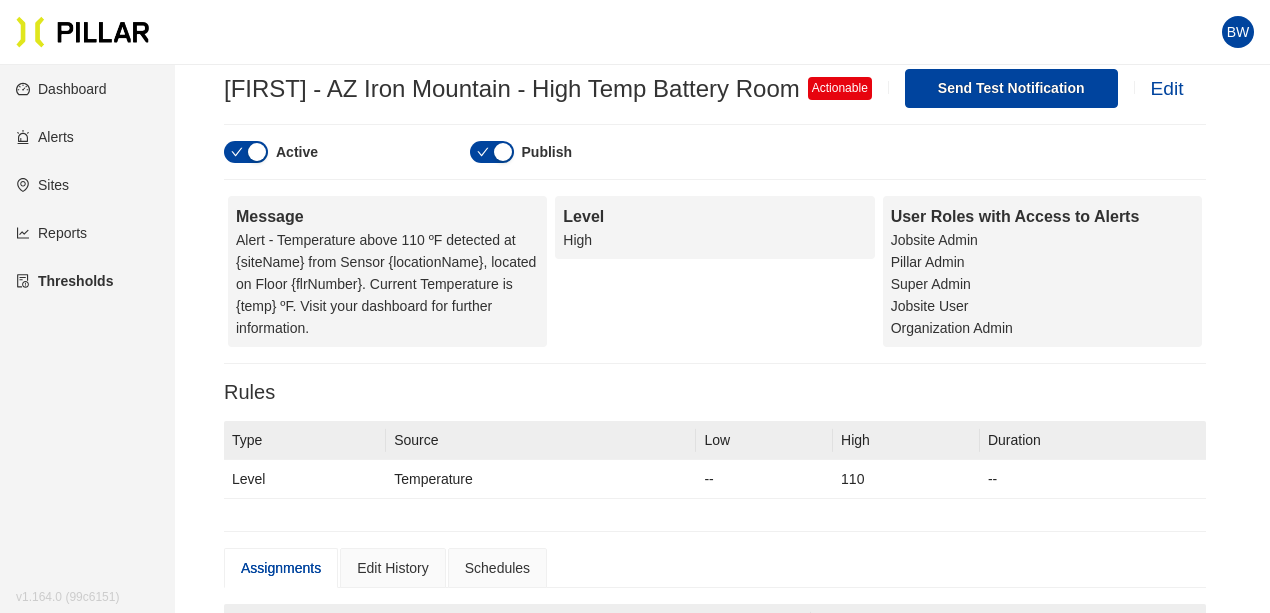 scroll, scrollTop: 0, scrollLeft: 0, axis: both 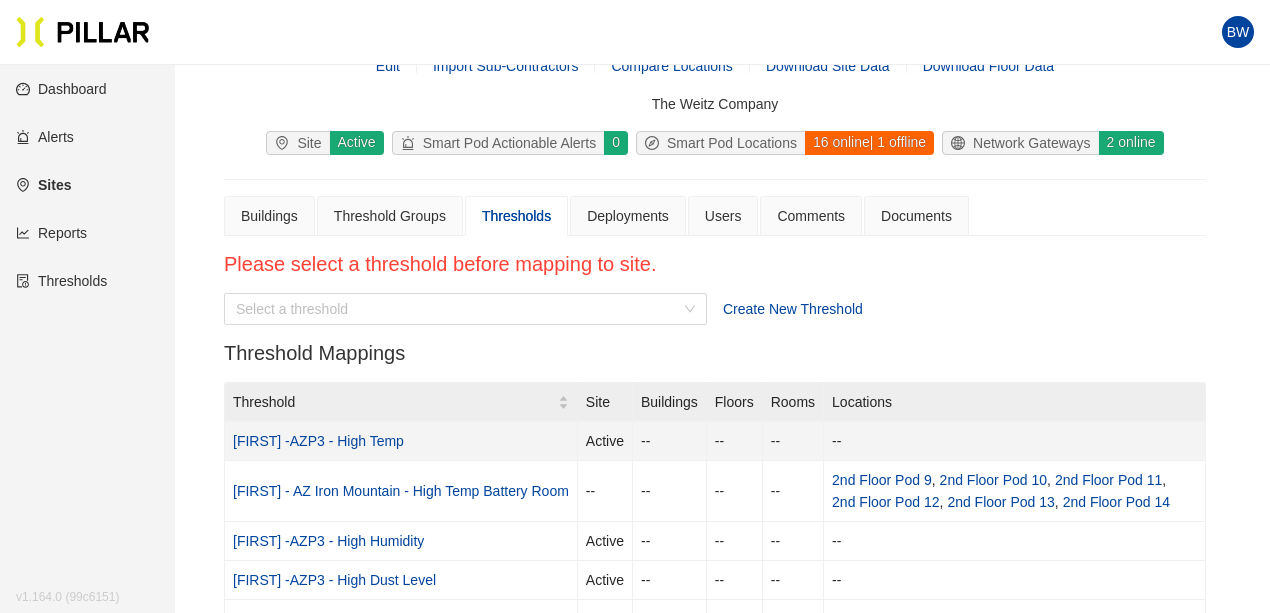 click on "[FIRST] -AZP3 - High Temp" at bounding box center [318, 441] 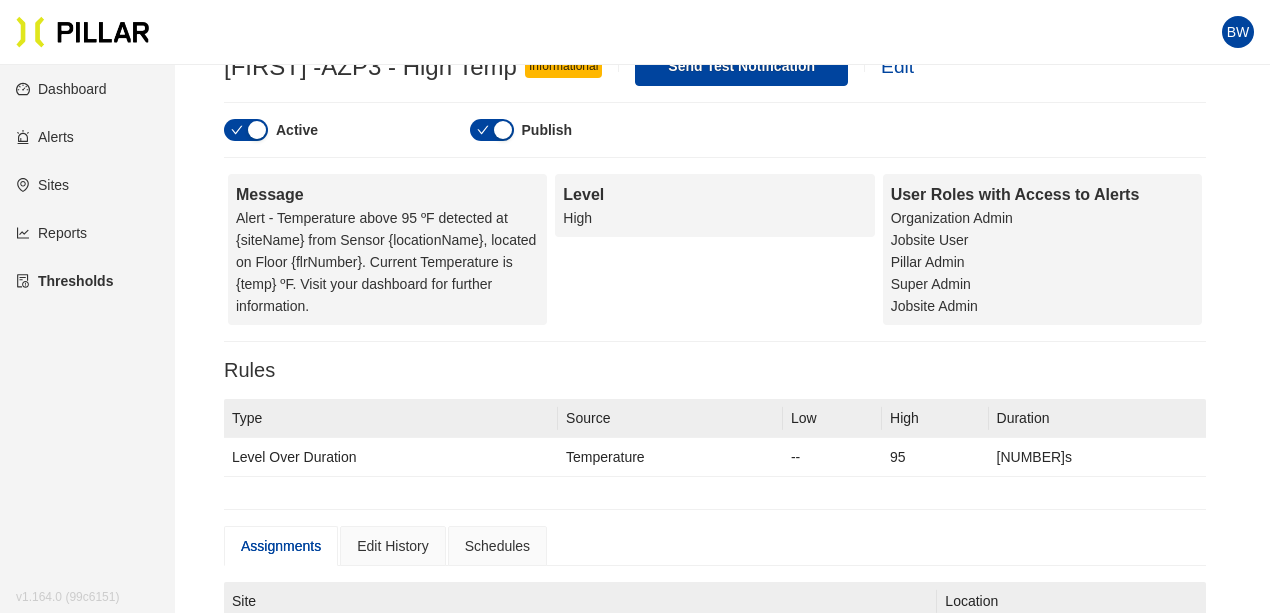 scroll, scrollTop: 0, scrollLeft: 0, axis: both 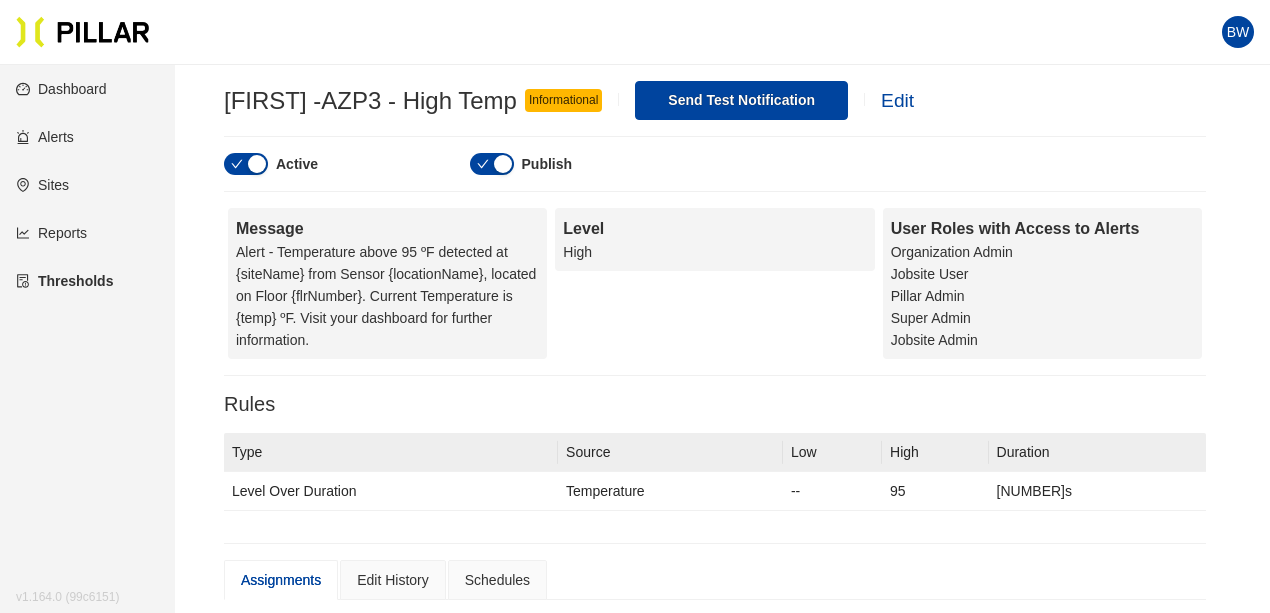click on "Edit" at bounding box center [897, 100] 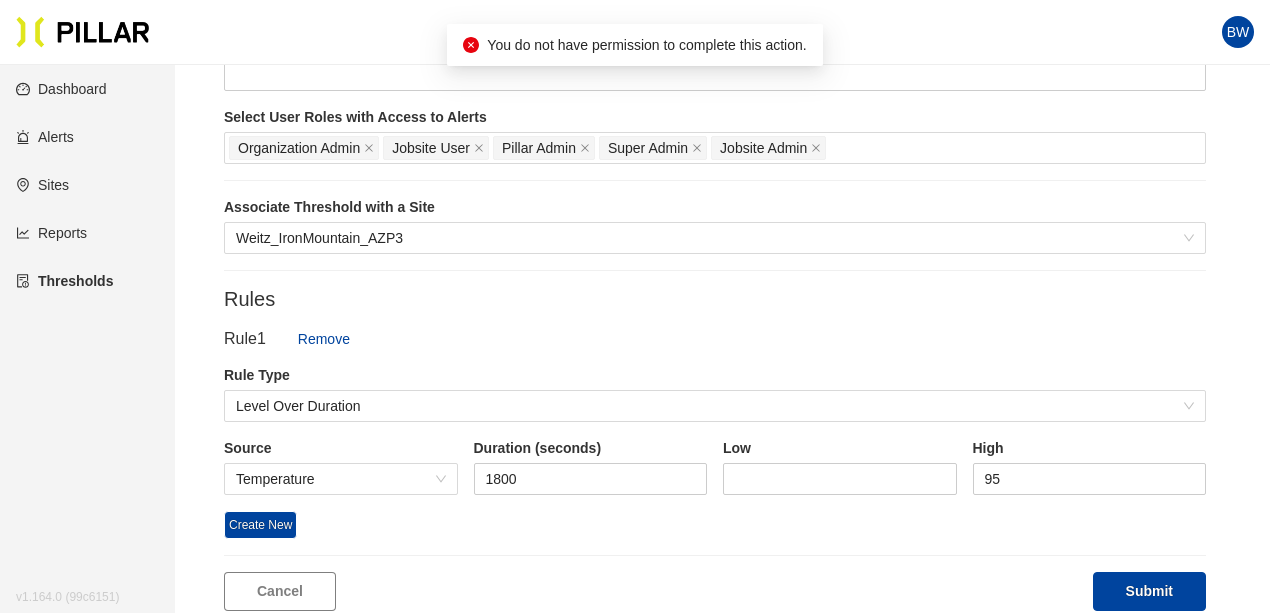 scroll, scrollTop: 444, scrollLeft: 0, axis: vertical 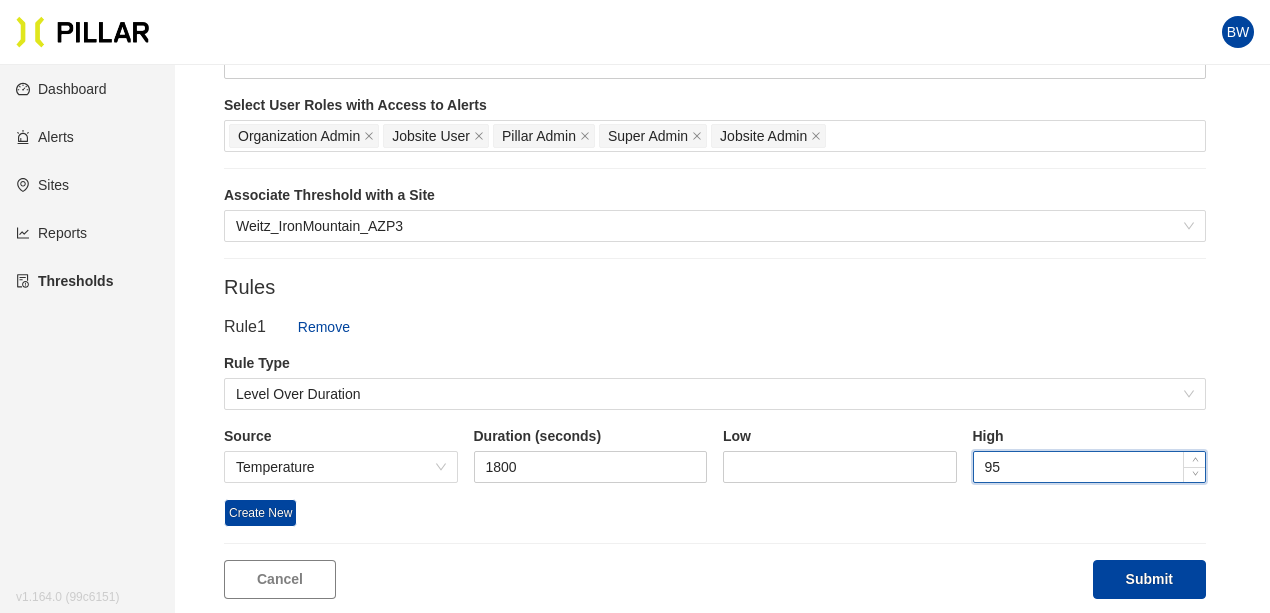 click on "95" at bounding box center [1090, 467] 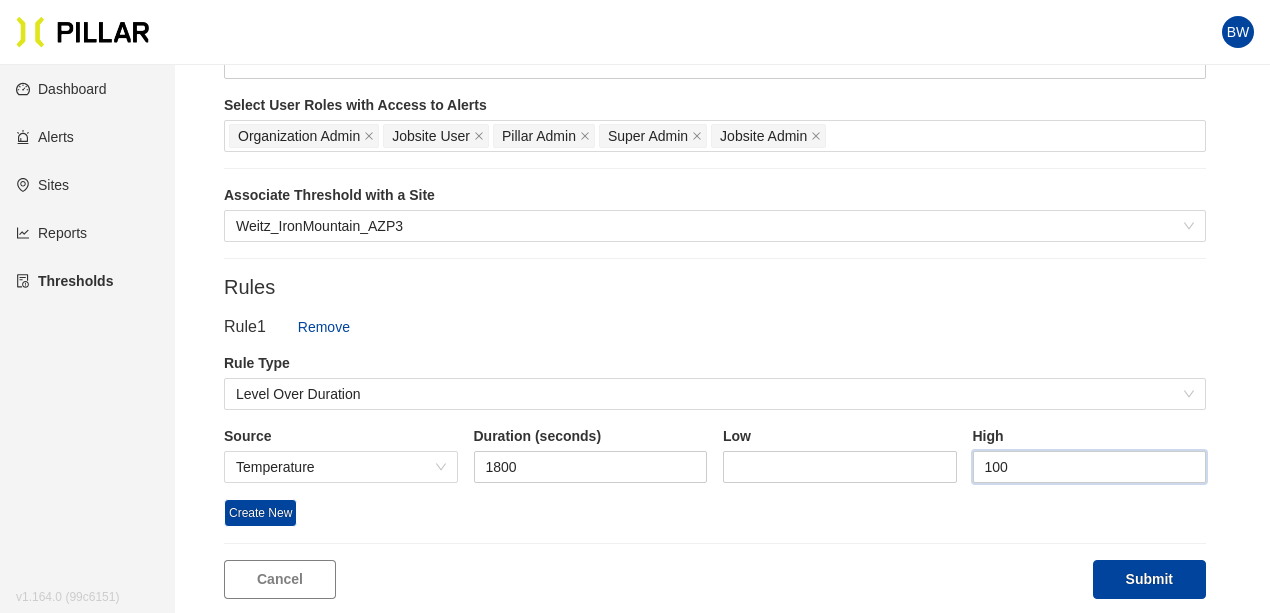 type on "100" 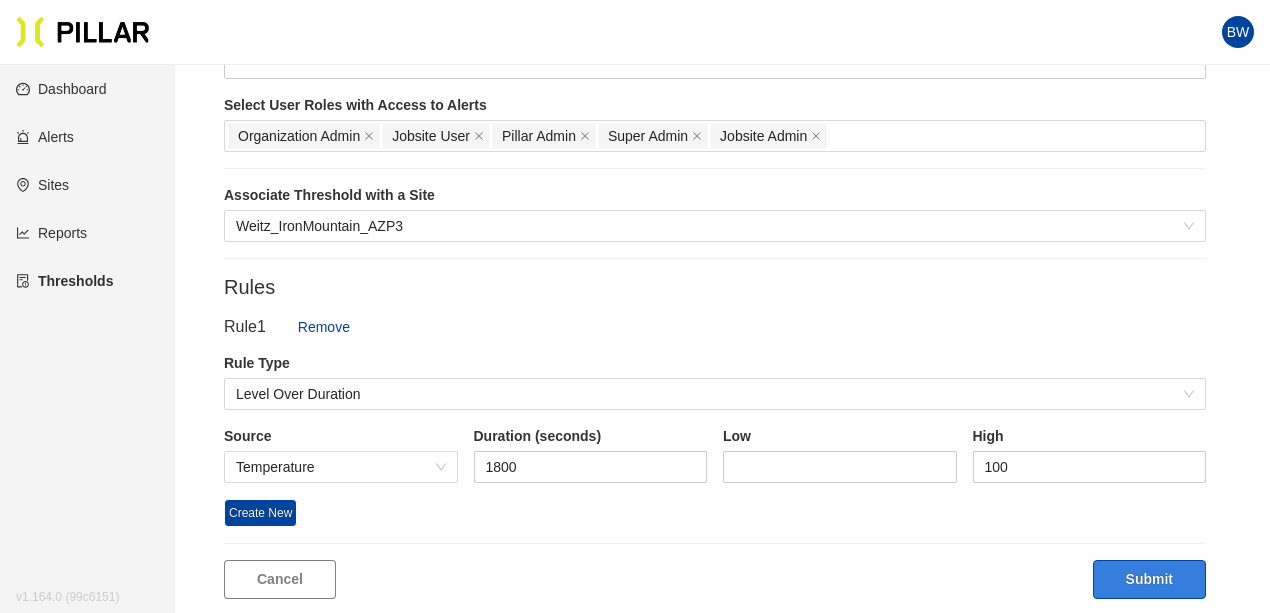 click on "Submit" at bounding box center (1149, 579) 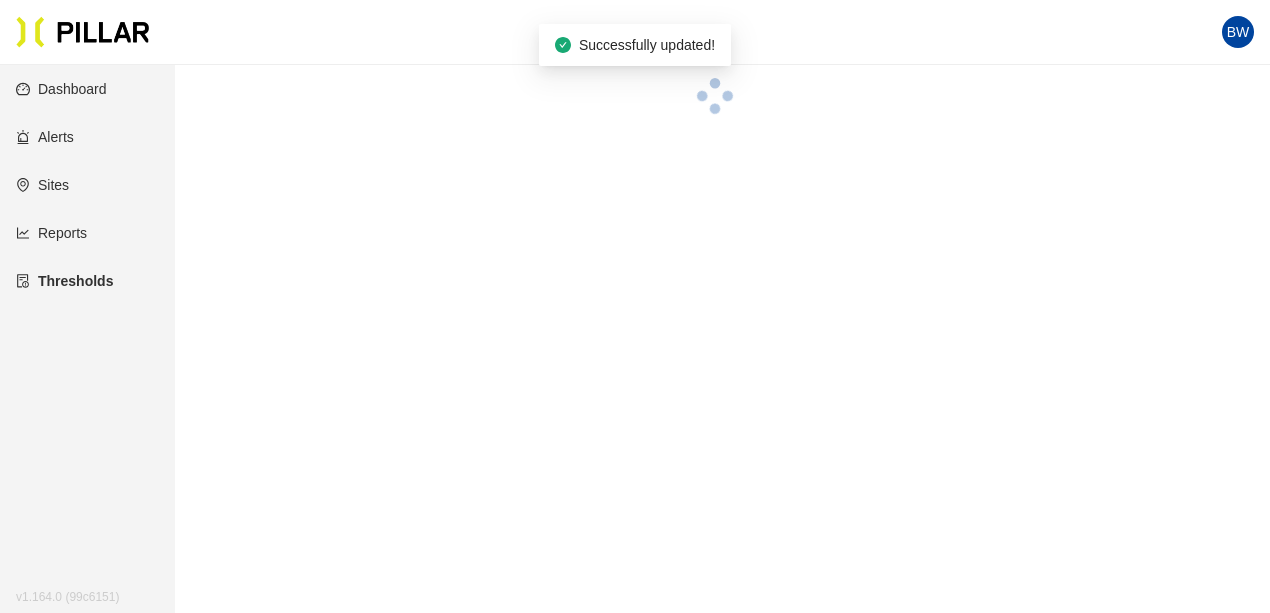 scroll, scrollTop: 0, scrollLeft: 0, axis: both 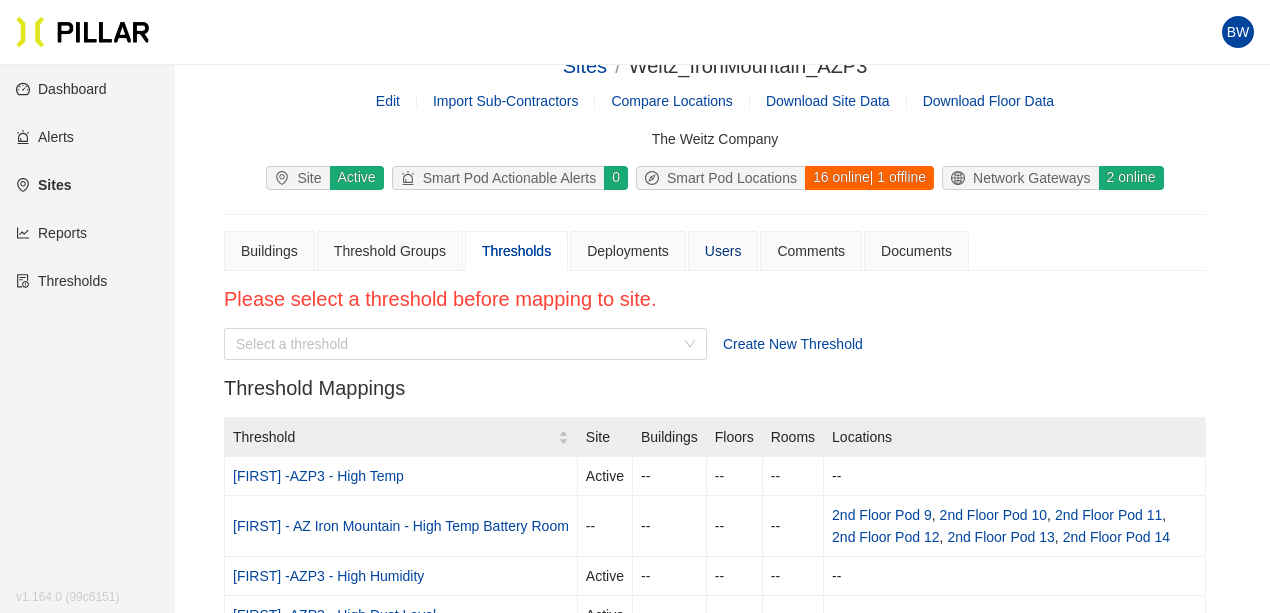 click on "Users" at bounding box center [723, 251] 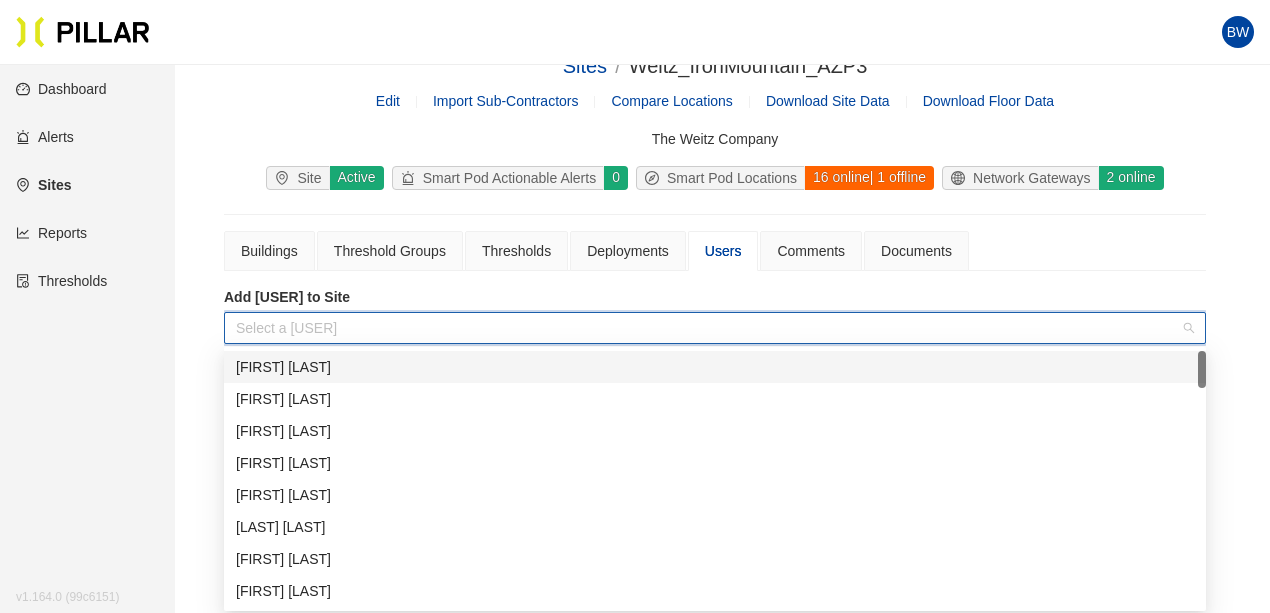 click at bounding box center (708, 328) 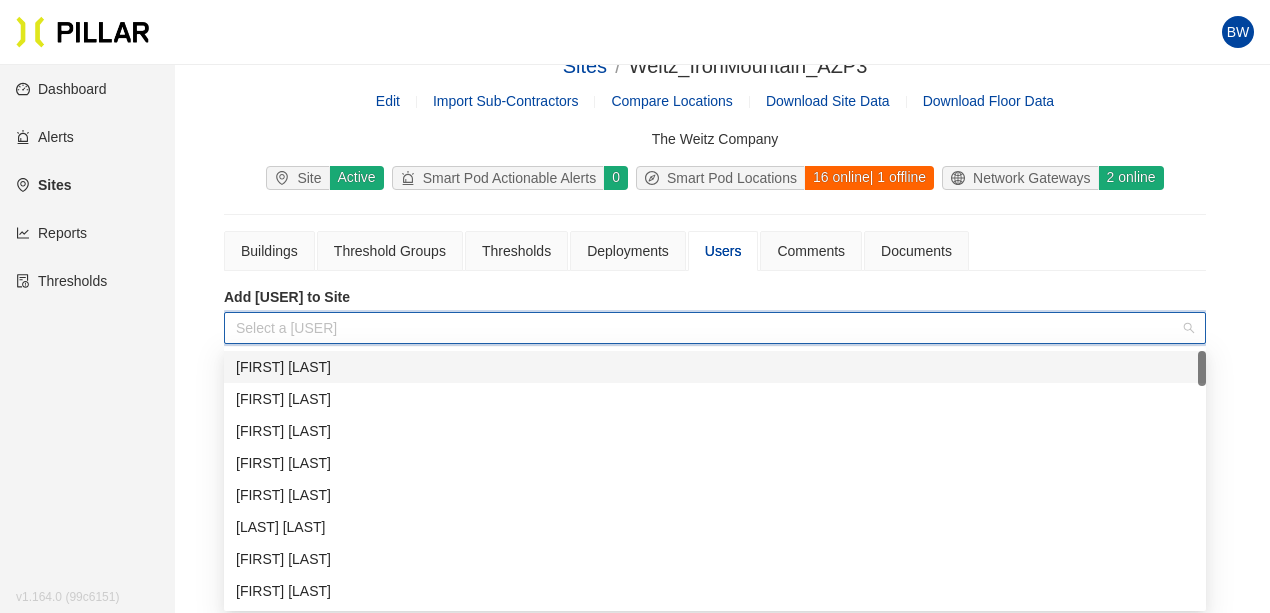 click on "Sites / Weitz_IronMountain_AZP3 / Edit Import Sub-Contractors Compare Locations Download Site Data Download Floor Data The Weitz Company Site Active Smart Pod Actionable Alerts 0 Smart Pod Locations 16 online  | 1 offline Network Gateways 2 online Buildings Threshold Groups Thresholds Deployments [USERS] Comments Documents Add [USER] to Site Select a [USER] [USER] Company Role Notifications Bryan Willams The Weitz Company Organization Admin Actions  Aaron Wilder Recon Dynamics Pillar Admin Actions" at bounding box center [635, 400] 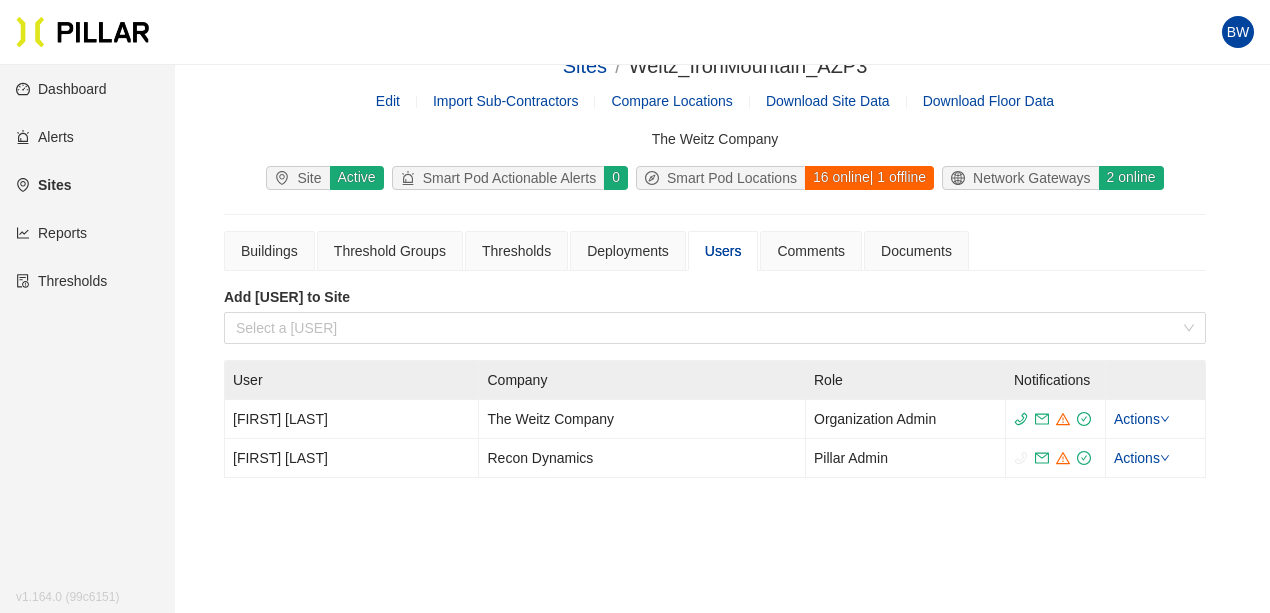 click on "Sites" at bounding box center (43, 185) 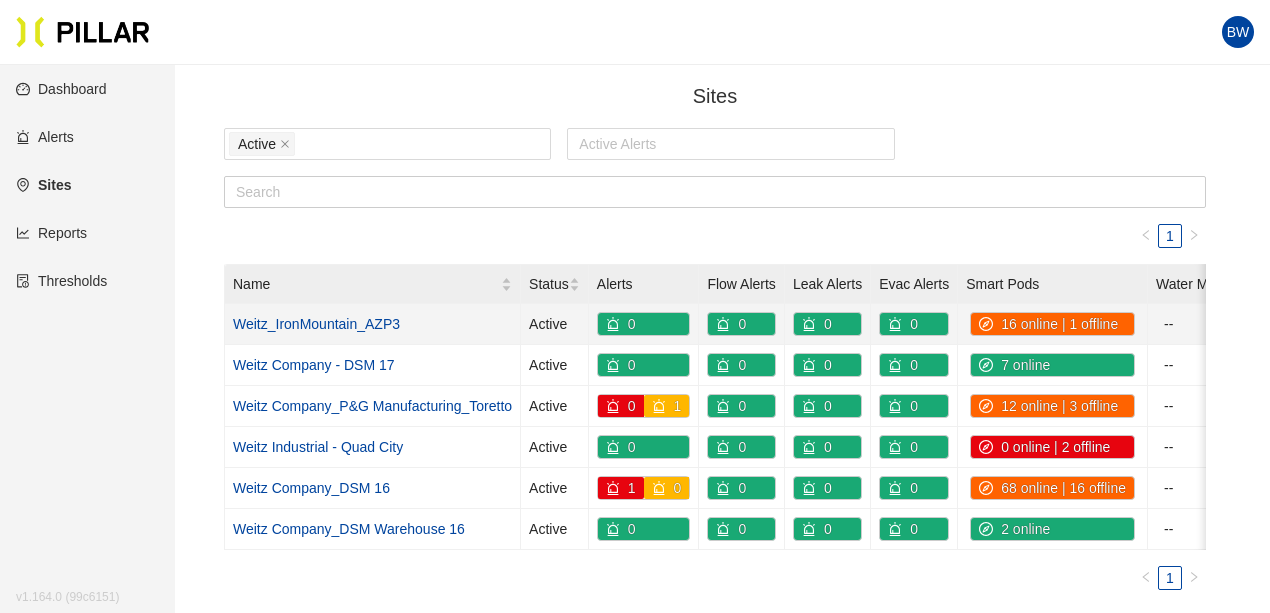 click on "Weitz_IronMountain_AZP3" at bounding box center [316, 324] 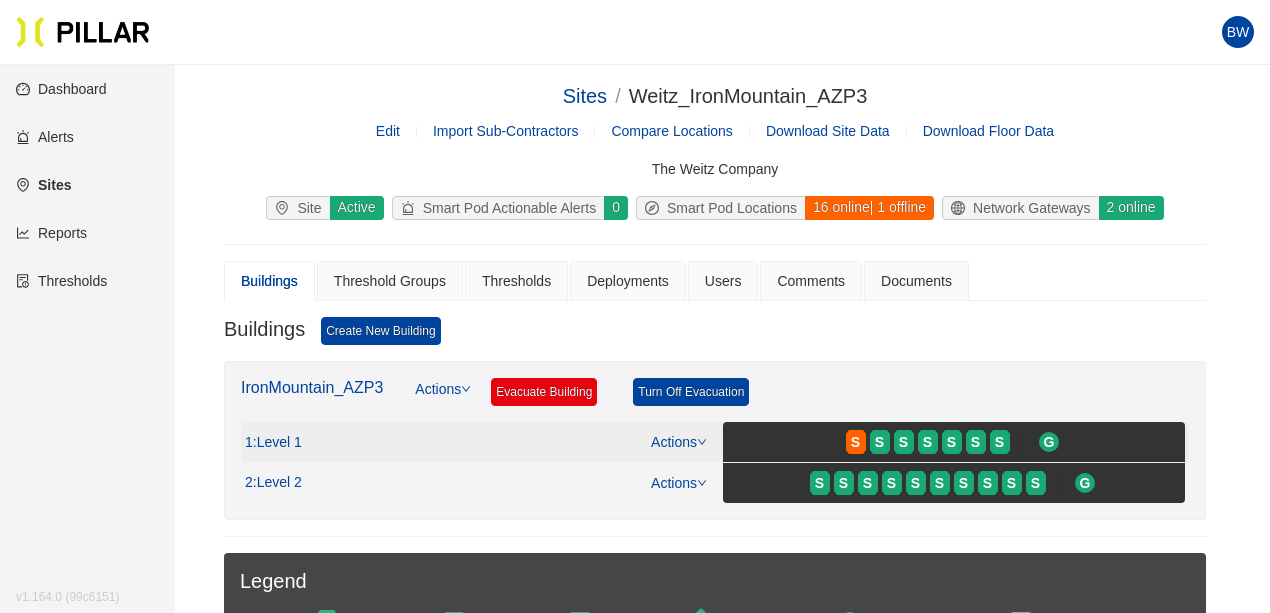 click on "Actions" at bounding box center [679, 442] 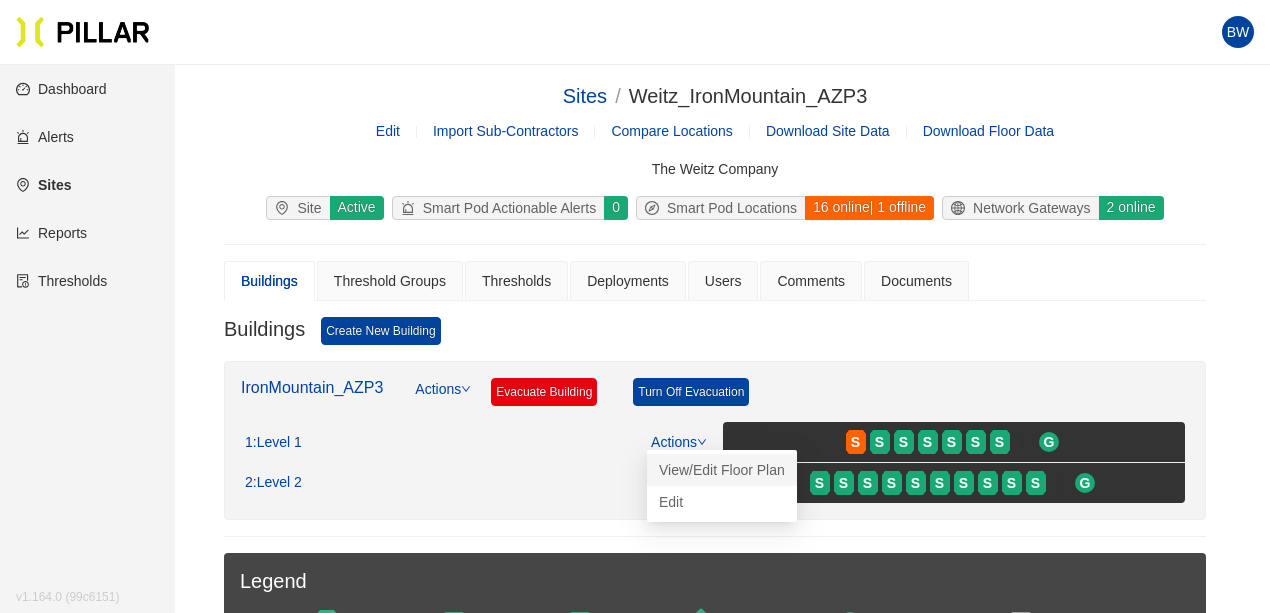 click on "View/Edit Floor Plan" at bounding box center (722, 470) 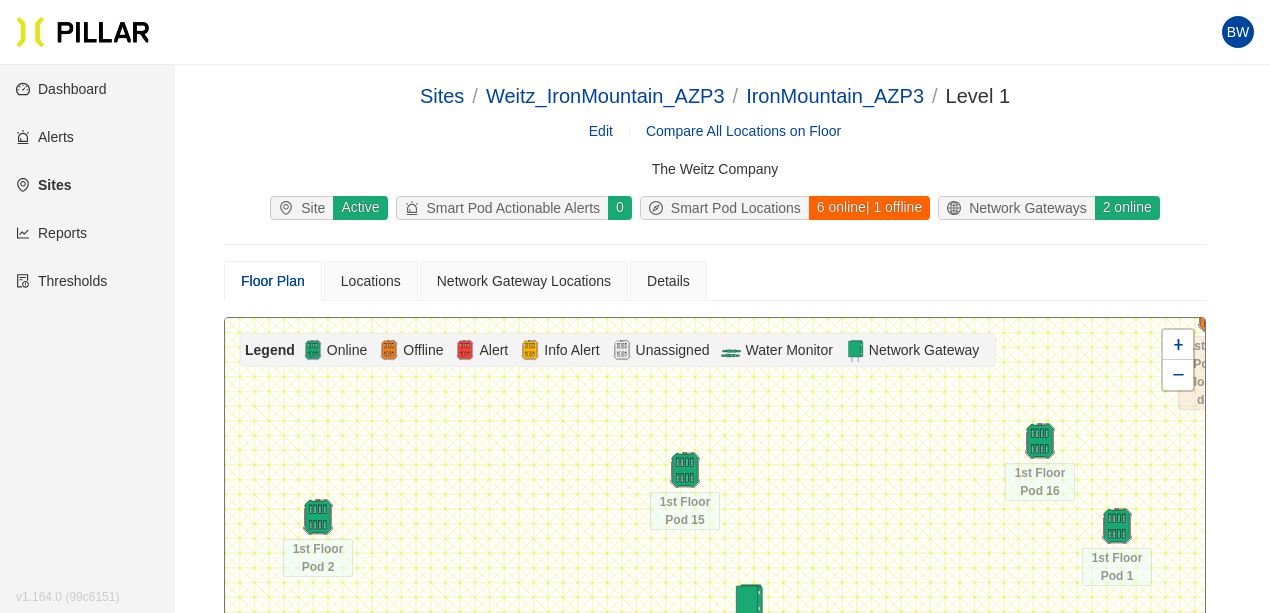 scroll, scrollTop: 222, scrollLeft: 0, axis: vertical 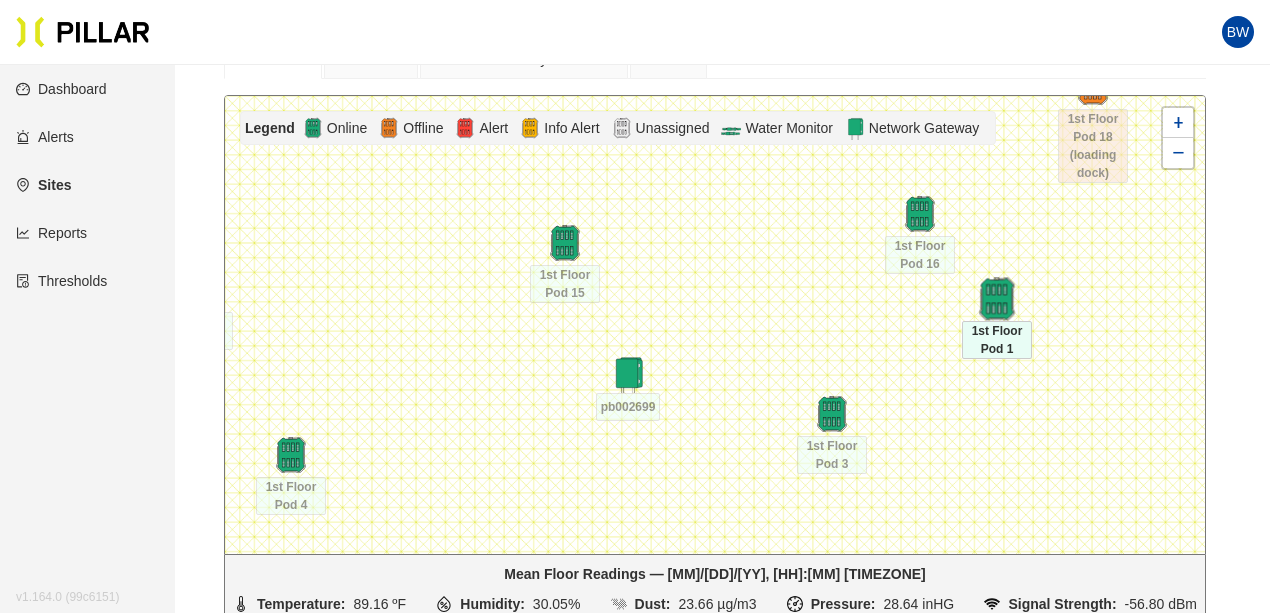 drag, startPoint x: 1114, startPoint y: 301, endPoint x: 994, endPoint y: 296, distance: 120.10412 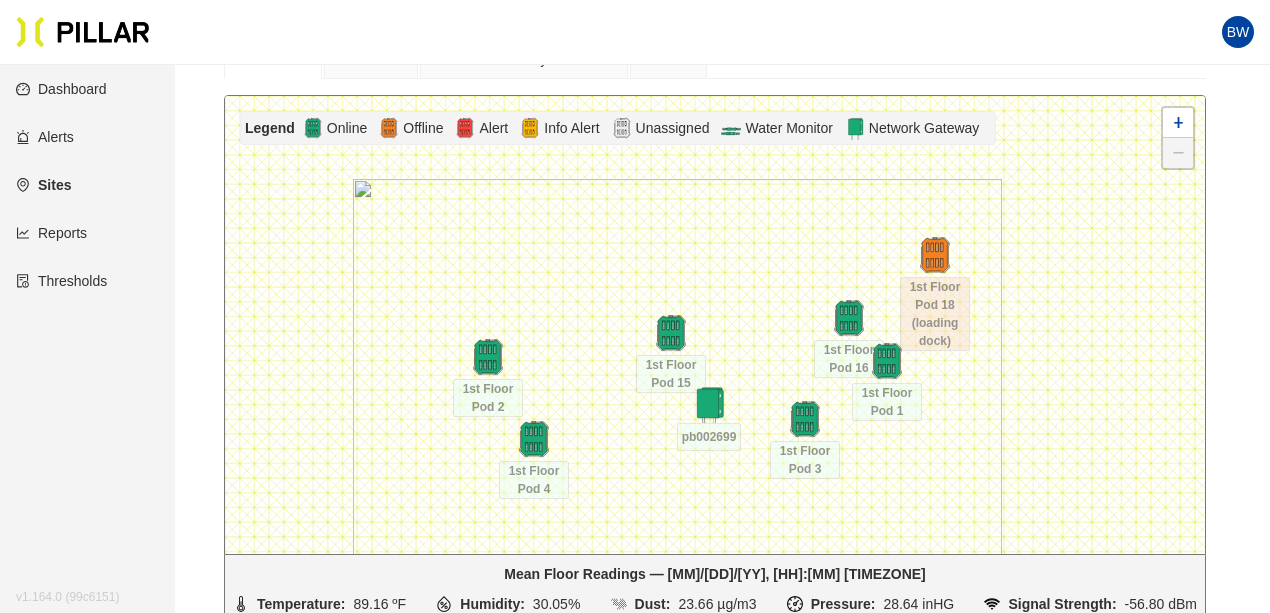 drag, startPoint x: 1105, startPoint y: 362, endPoint x: 1048, endPoint y: 424, distance: 84.21995 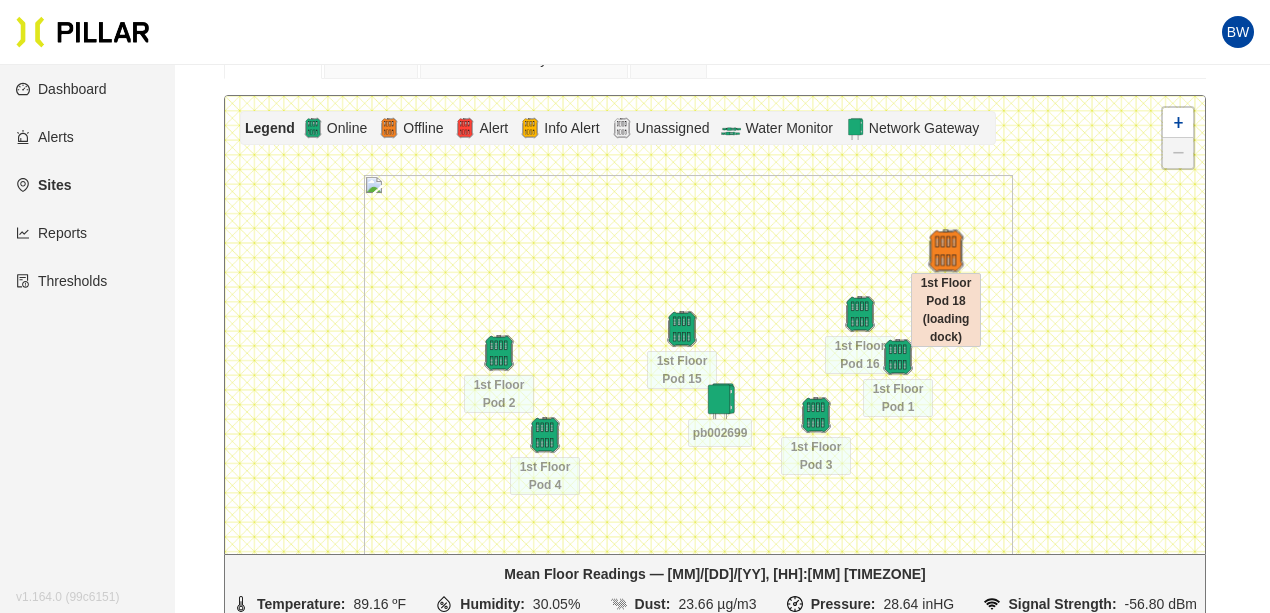 click at bounding box center (945, 251) 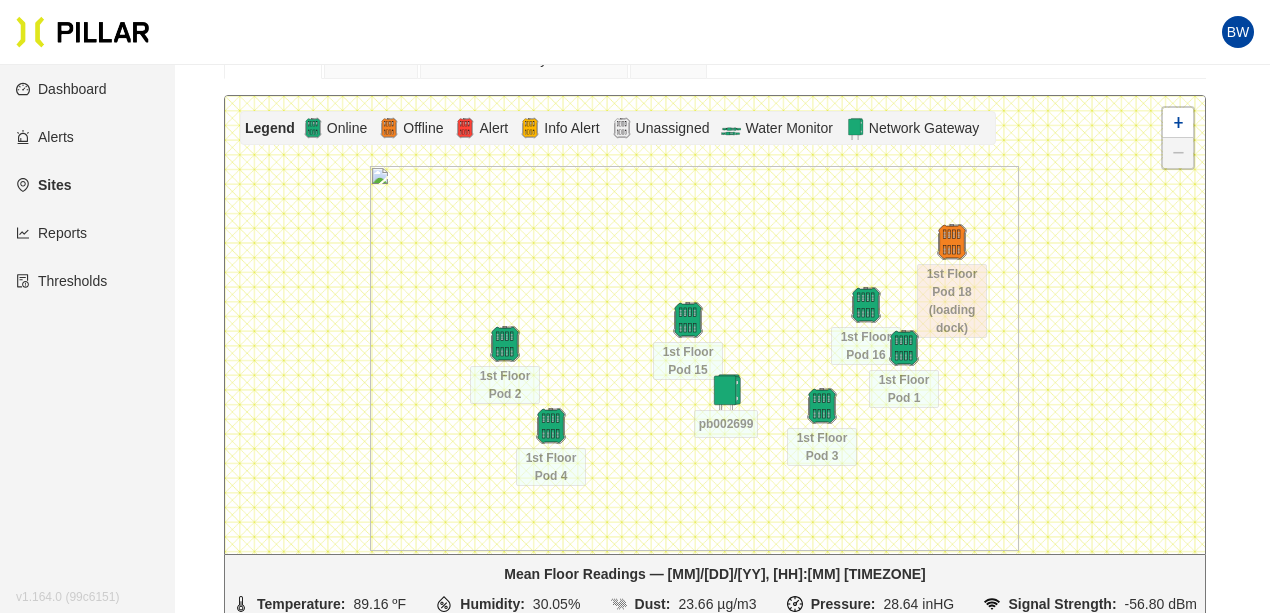 drag, startPoint x: 951, startPoint y: 234, endPoint x: 1122, endPoint y: 222, distance: 171.42053 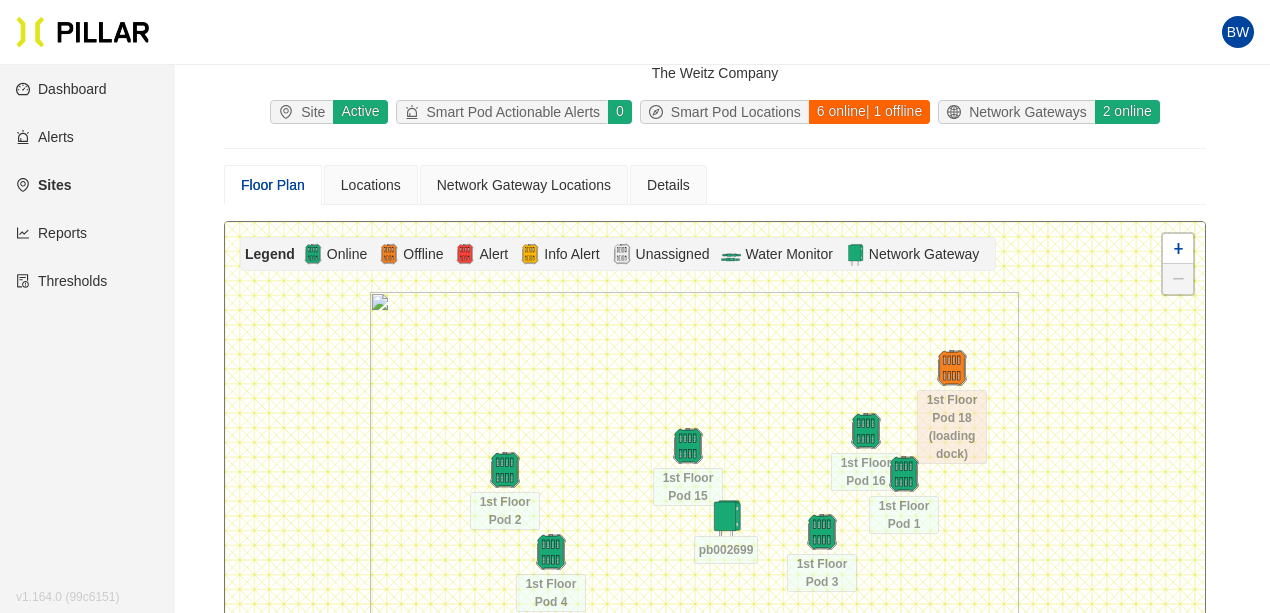 scroll, scrollTop: 92, scrollLeft: 0, axis: vertical 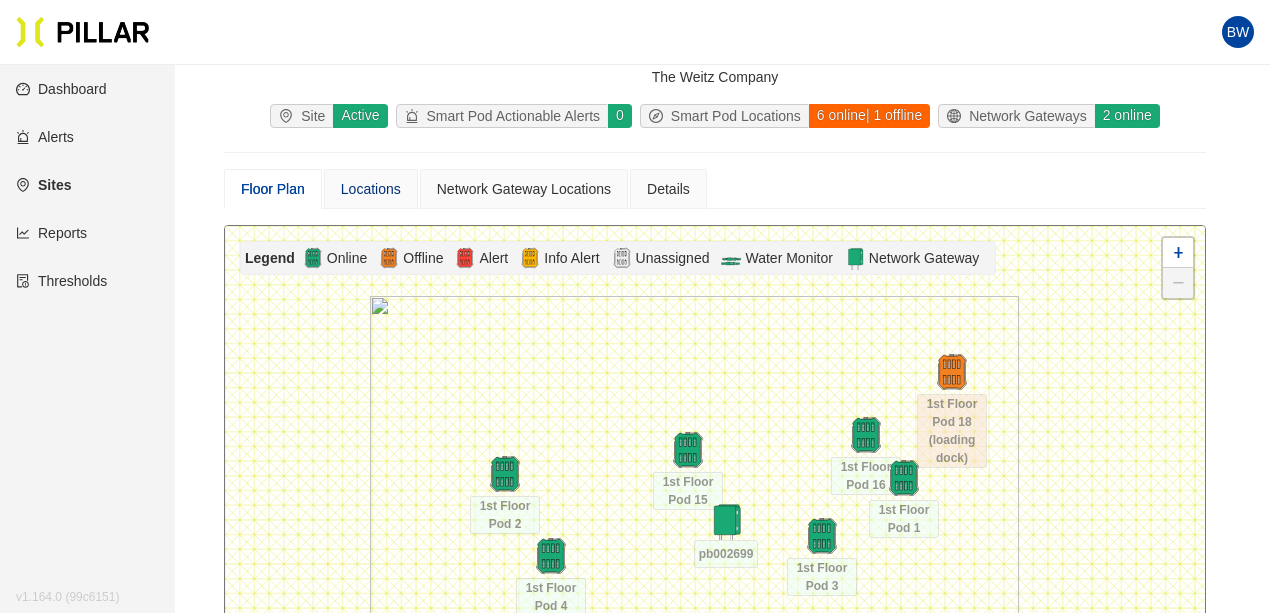 click on "Locations" at bounding box center (371, 189) 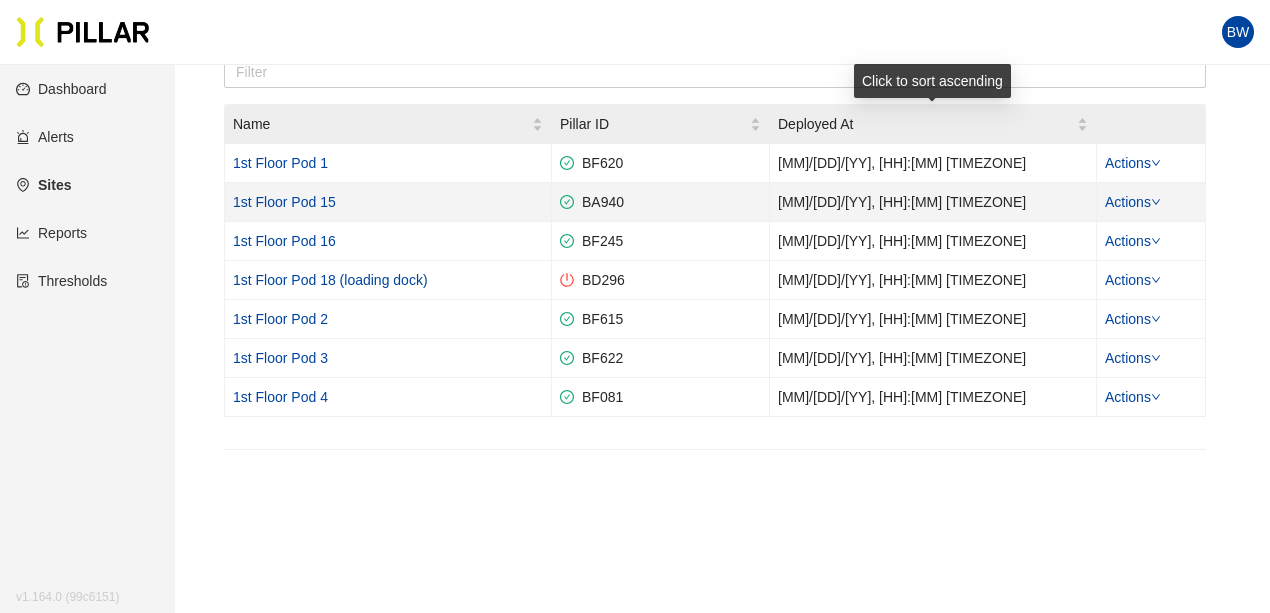 scroll, scrollTop: 314, scrollLeft: 0, axis: vertical 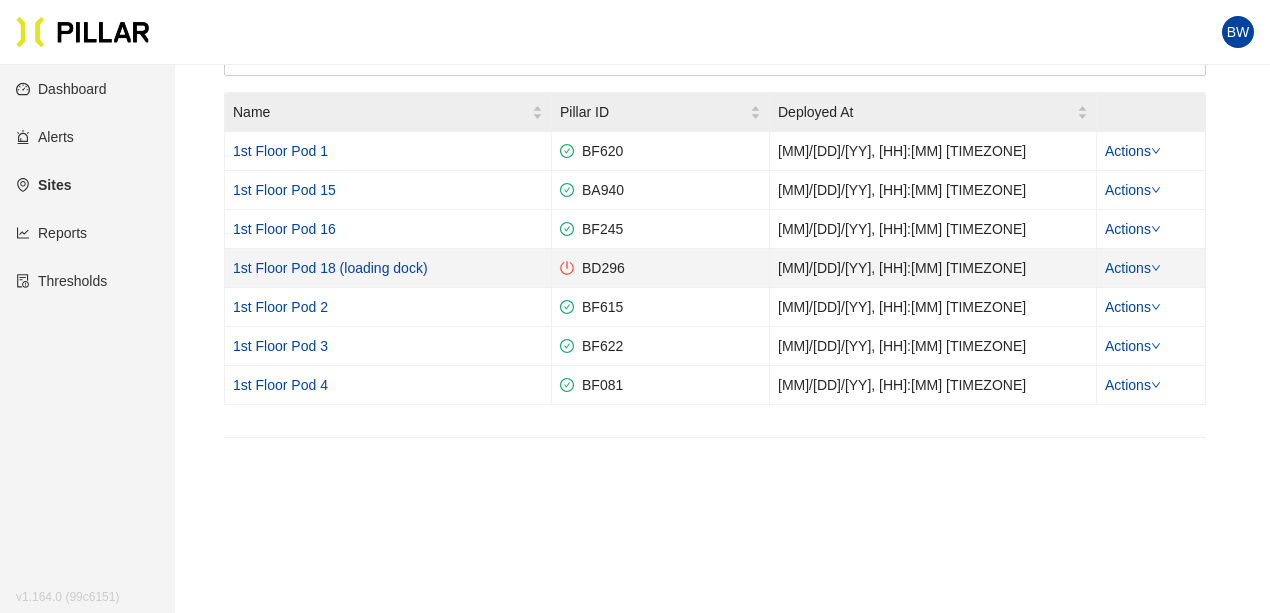 click at bounding box center [1156, 151] 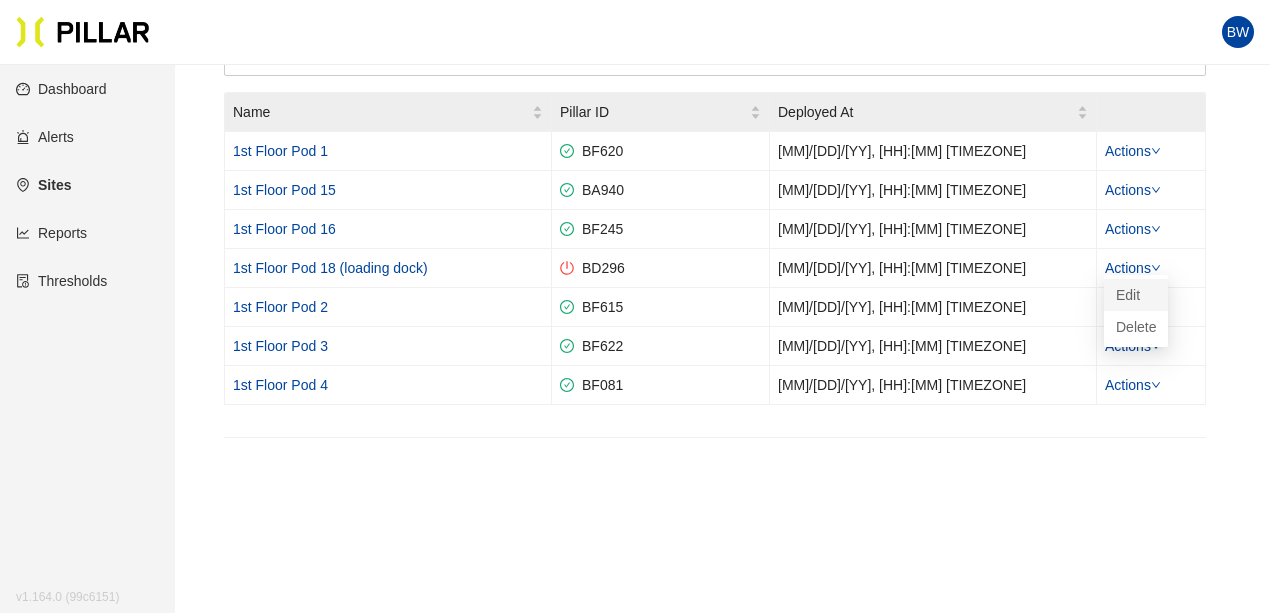 click on "Edit" at bounding box center (1128, 295) 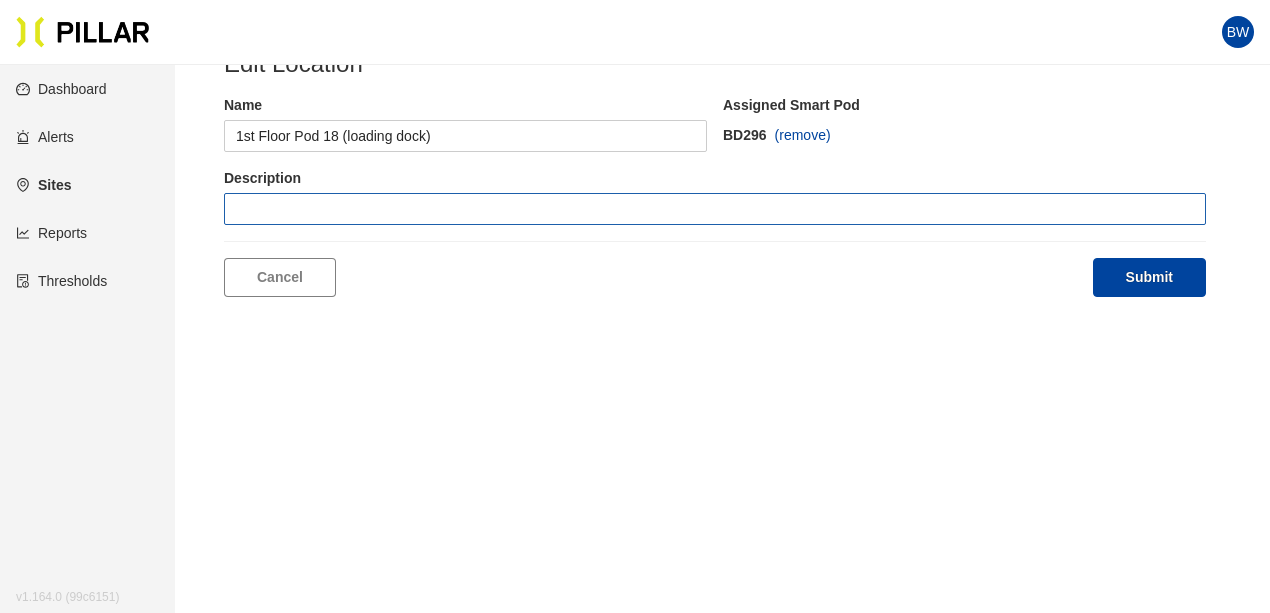 scroll, scrollTop: 0, scrollLeft: 0, axis: both 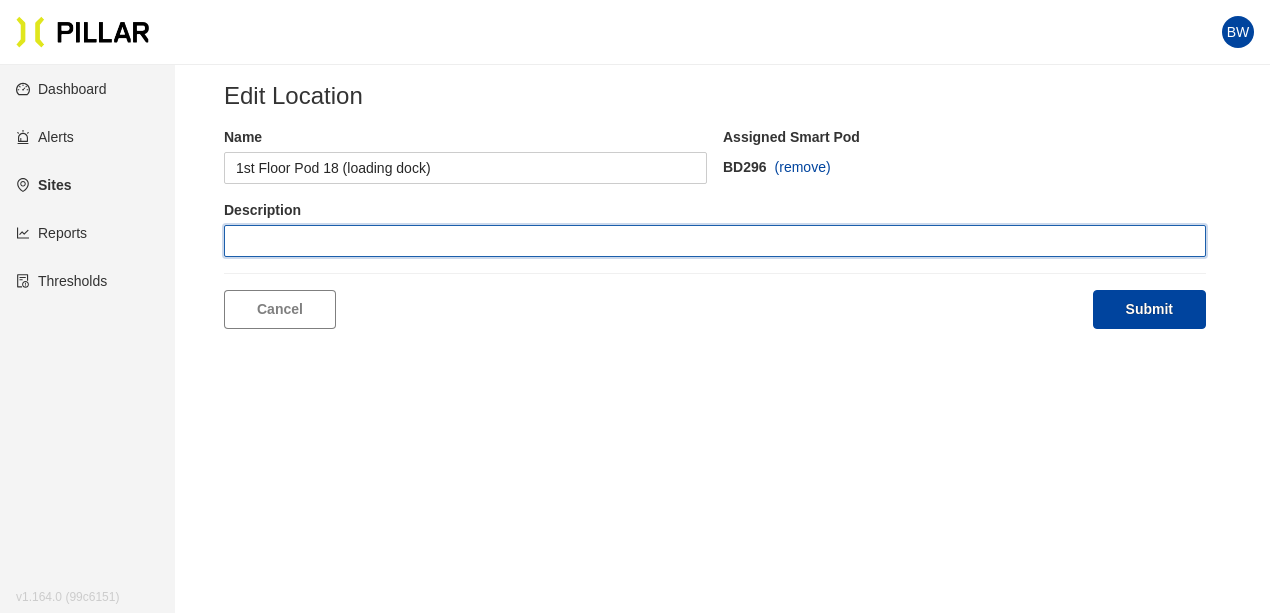 click at bounding box center (715, 241) 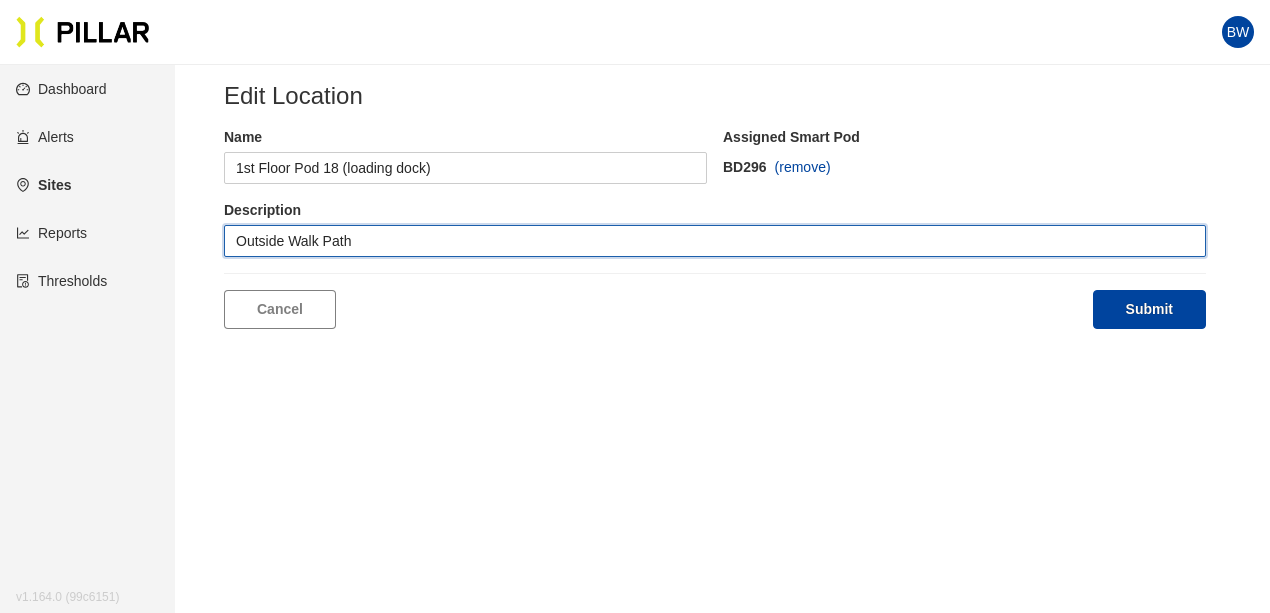 type on "Outside Walk Path" 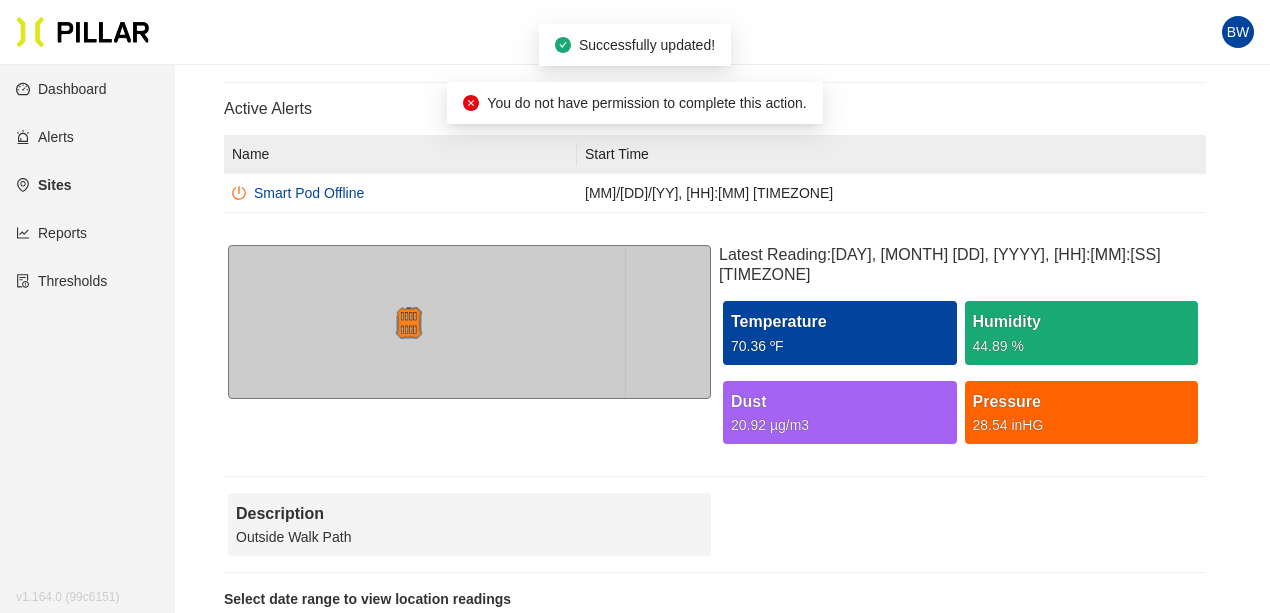 scroll, scrollTop: 222, scrollLeft: 0, axis: vertical 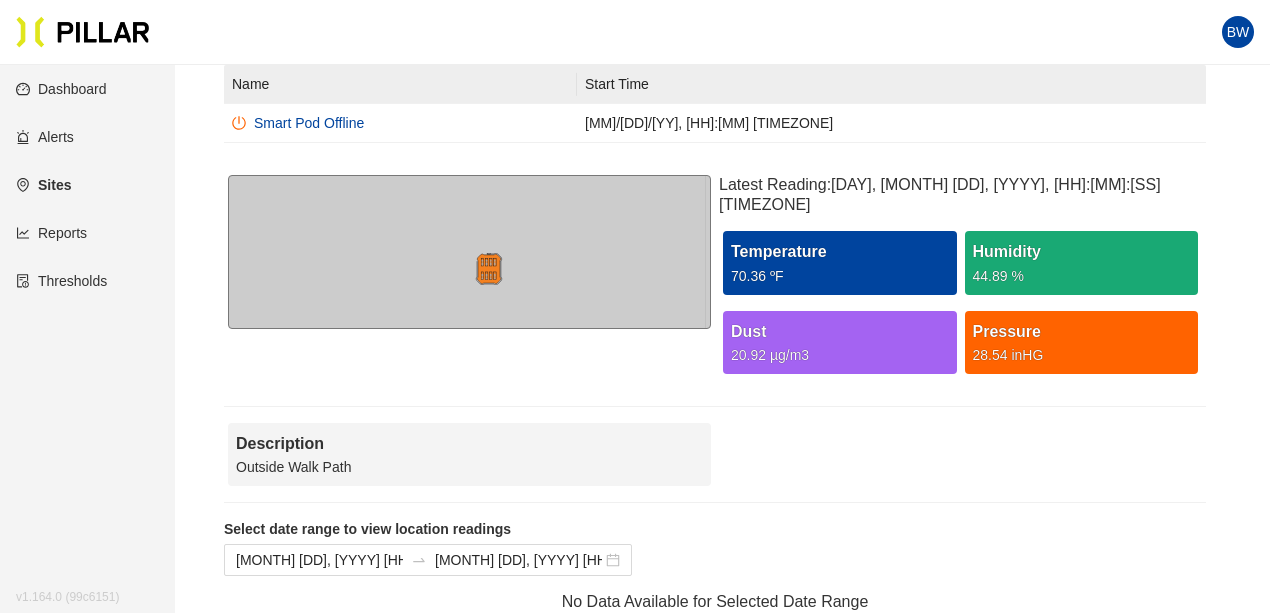 drag, startPoint x: 410, startPoint y: 246, endPoint x: 488, endPoint y: 261, distance: 79.429214 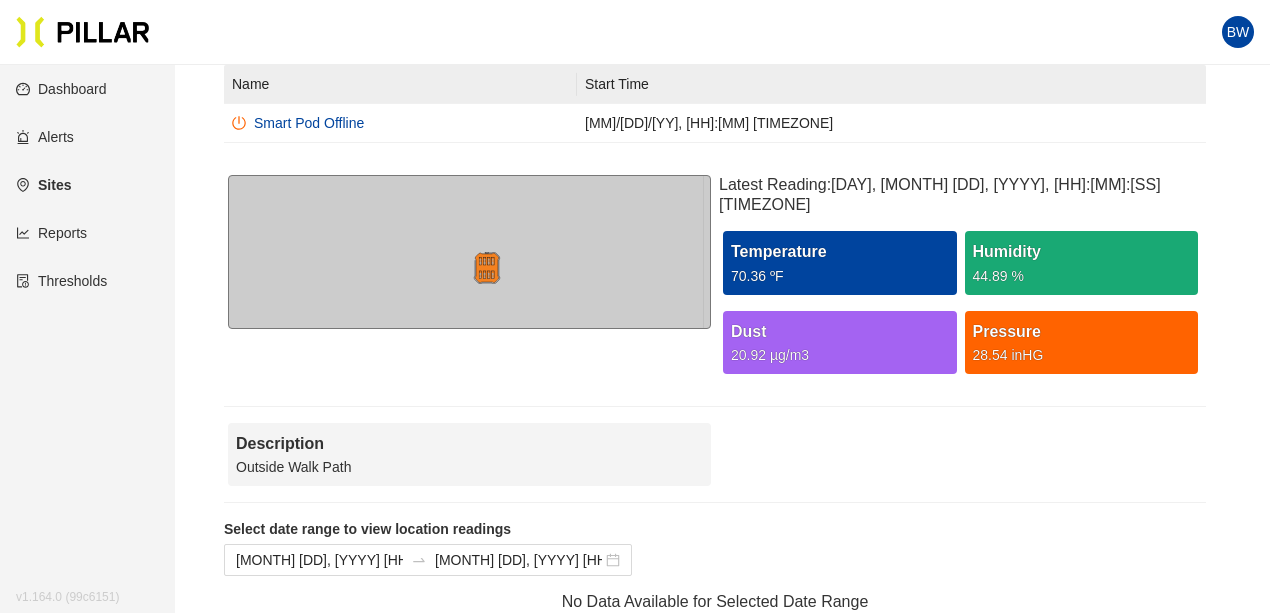 scroll, scrollTop: 0, scrollLeft: 0, axis: both 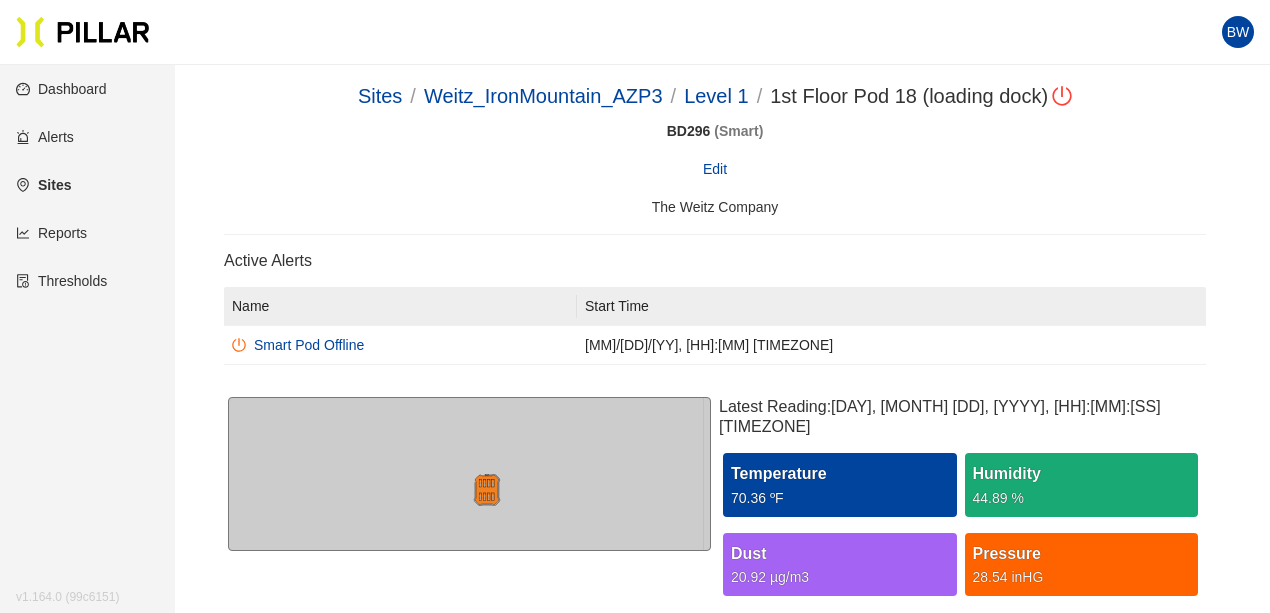 click on "Edit" at bounding box center [715, 169] 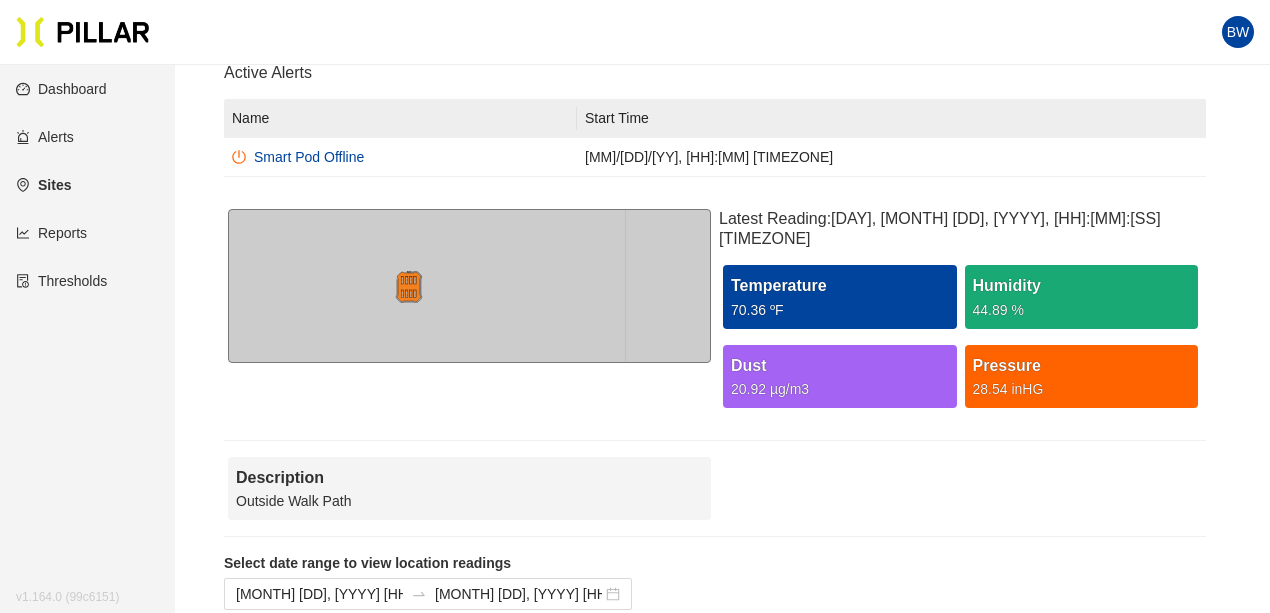 scroll, scrollTop: 222, scrollLeft: 0, axis: vertical 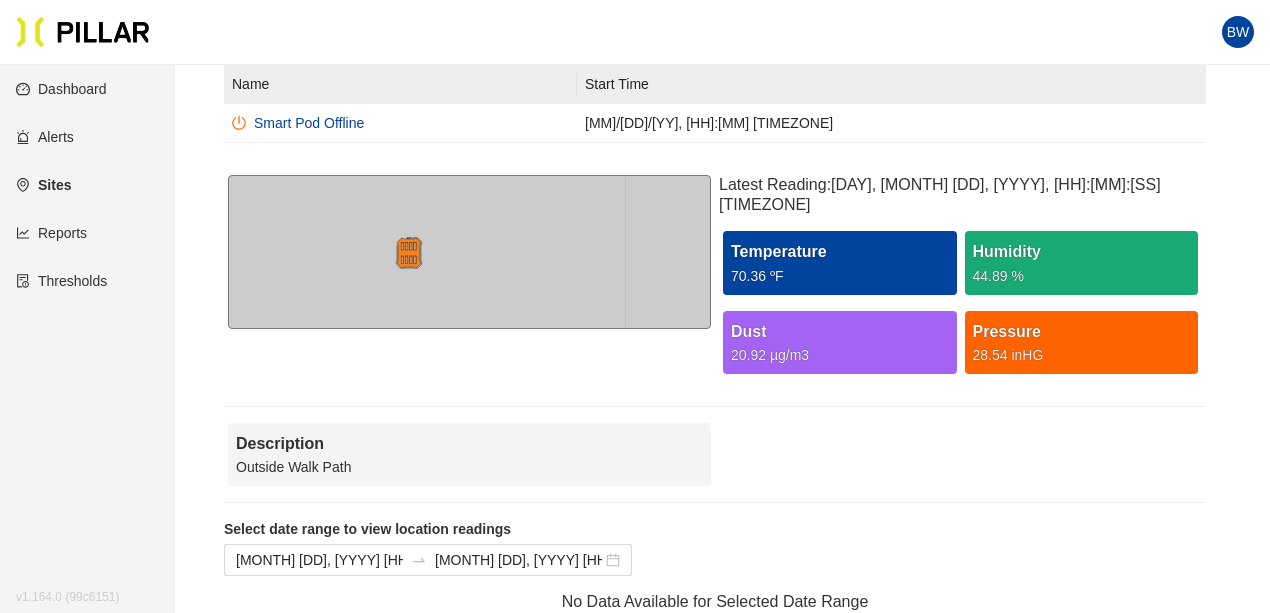 click at bounding box center [409, 253] 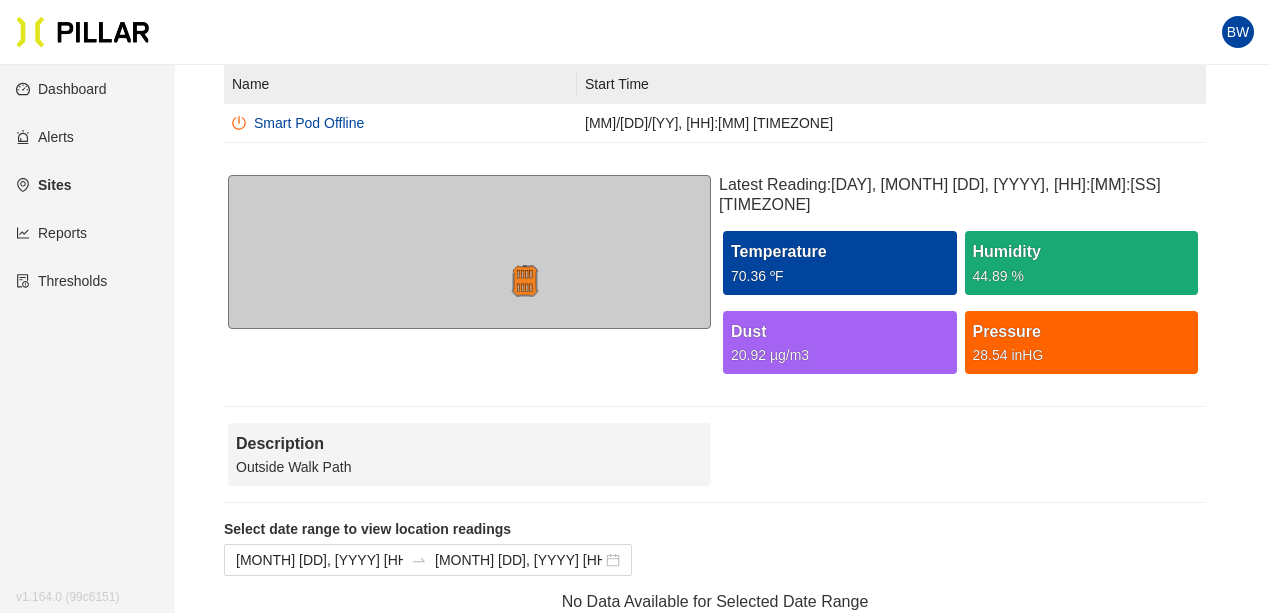 drag, startPoint x: 410, startPoint y: 254, endPoint x: 526, endPoint y: 282, distance: 119.331474 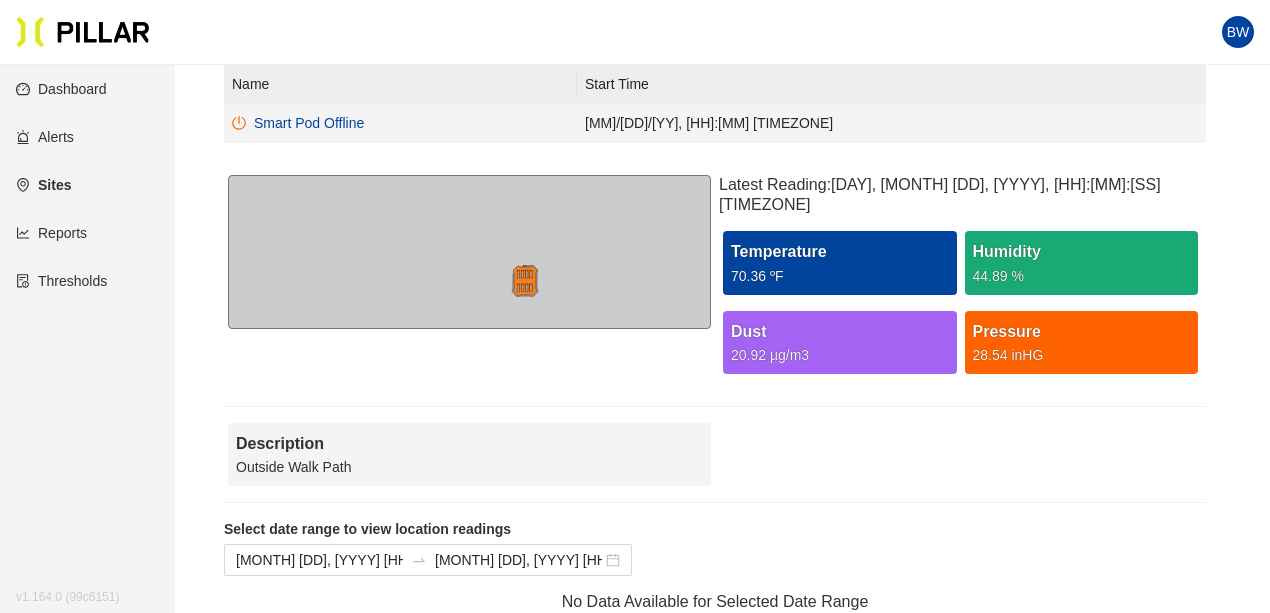 click on "Smart Pod Offline" at bounding box center [309, 123] 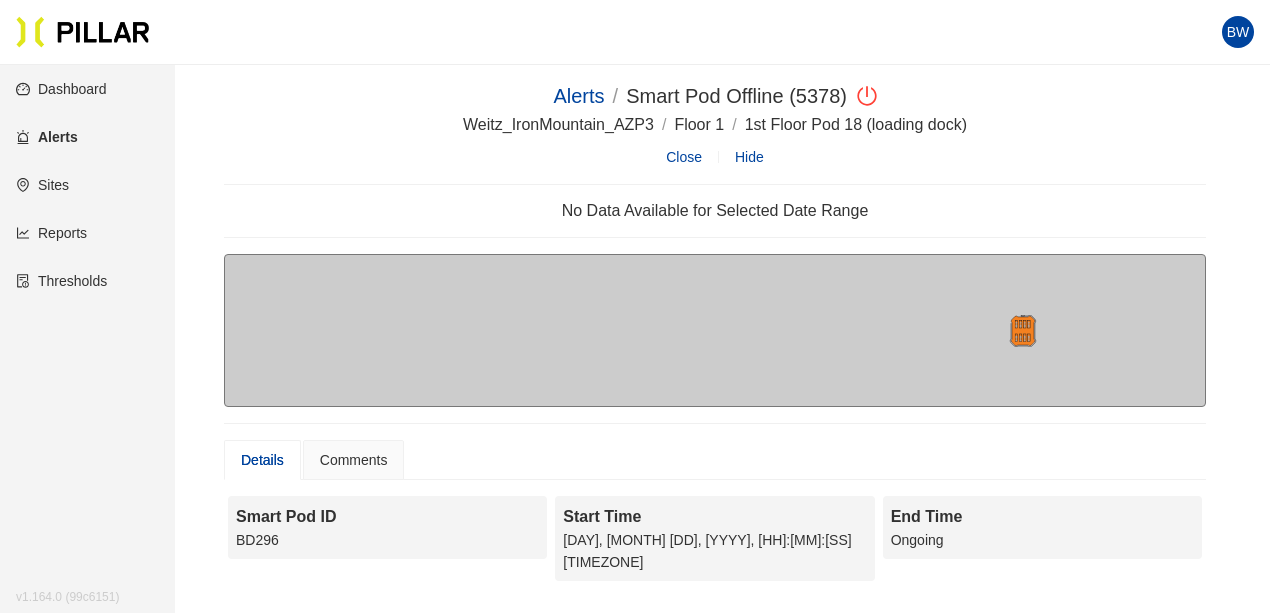 drag, startPoint x: 986, startPoint y: 331, endPoint x: 1020, endPoint y: 330, distance: 34.0147 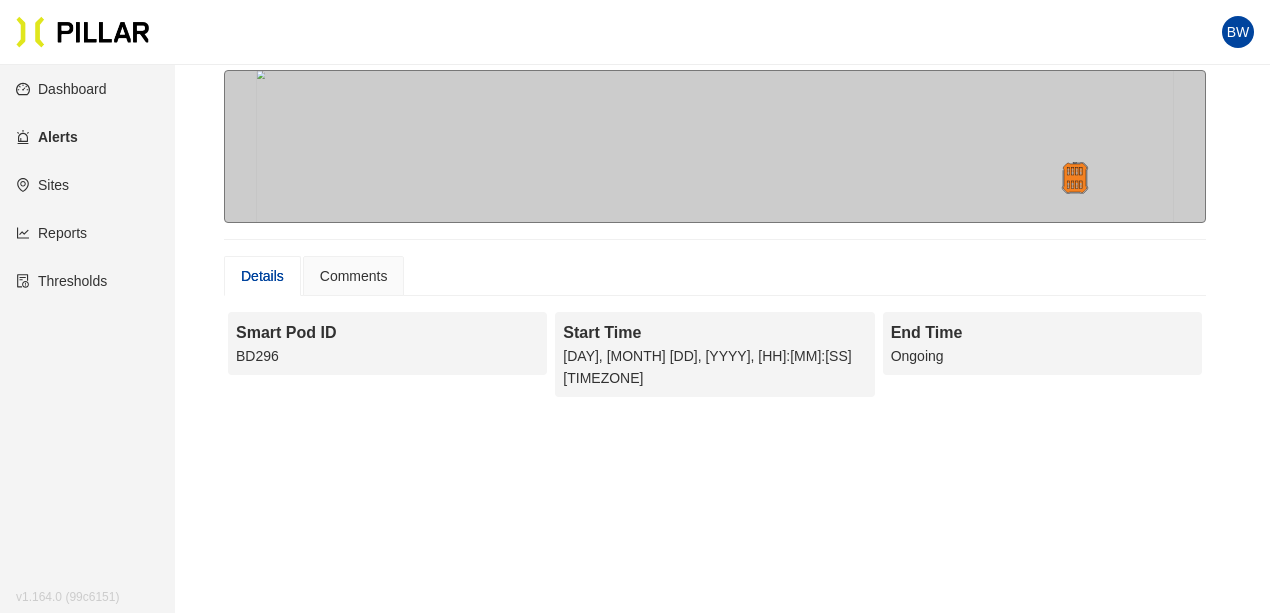 scroll, scrollTop: 222, scrollLeft: 0, axis: vertical 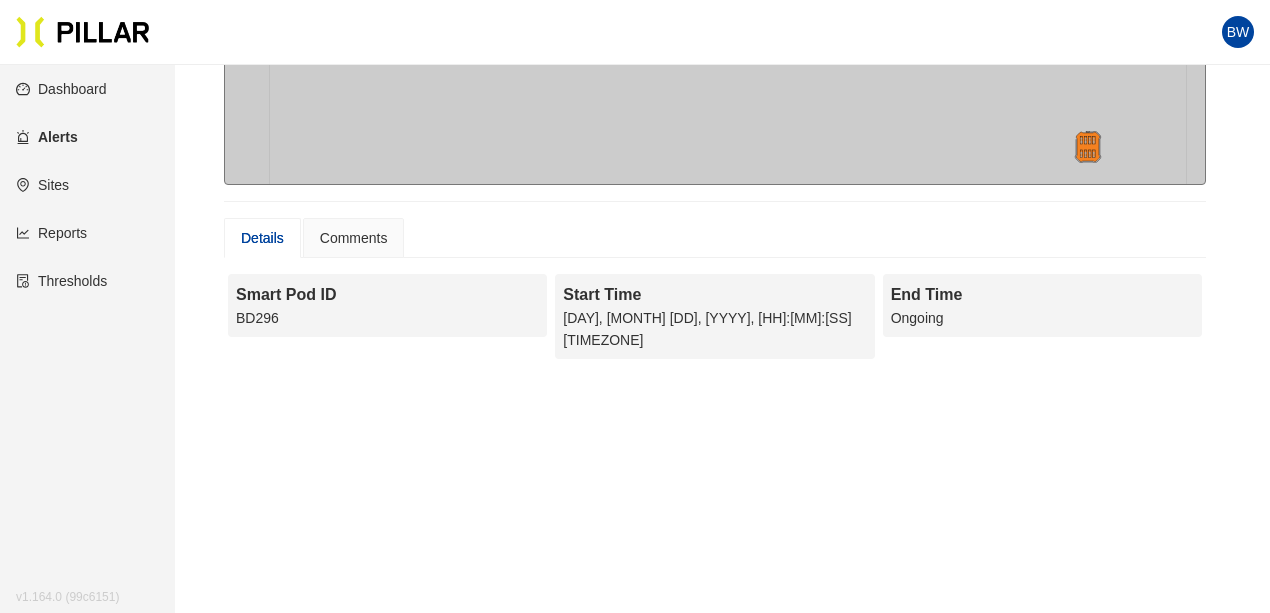 drag, startPoint x: 760, startPoint y: 142, endPoint x: 772, endPoint y: 149, distance: 13.892444 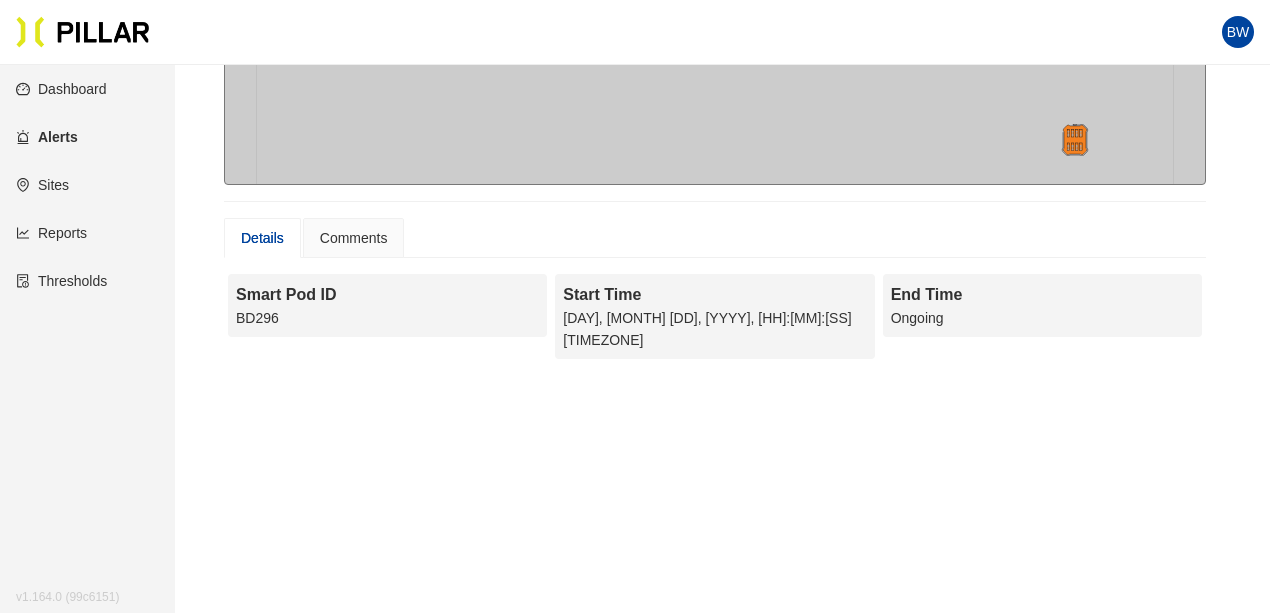 click on "Dashboard" at bounding box center [61, 89] 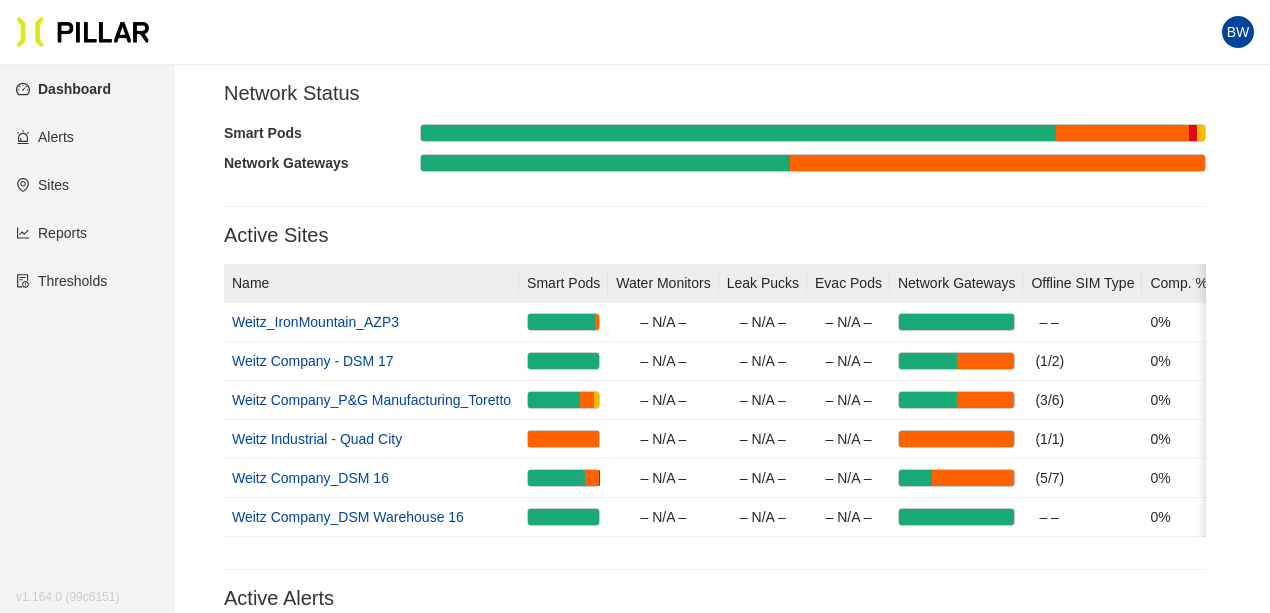 scroll, scrollTop: 0, scrollLeft: 0, axis: both 